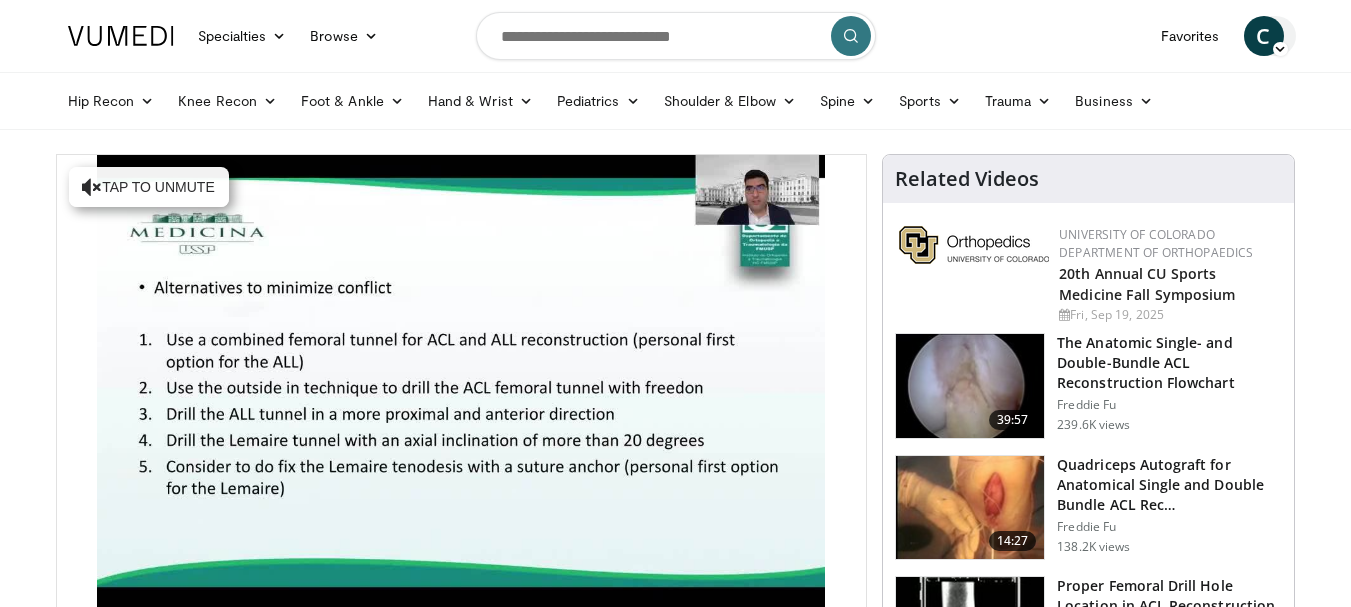 scroll, scrollTop: 100, scrollLeft: 0, axis: vertical 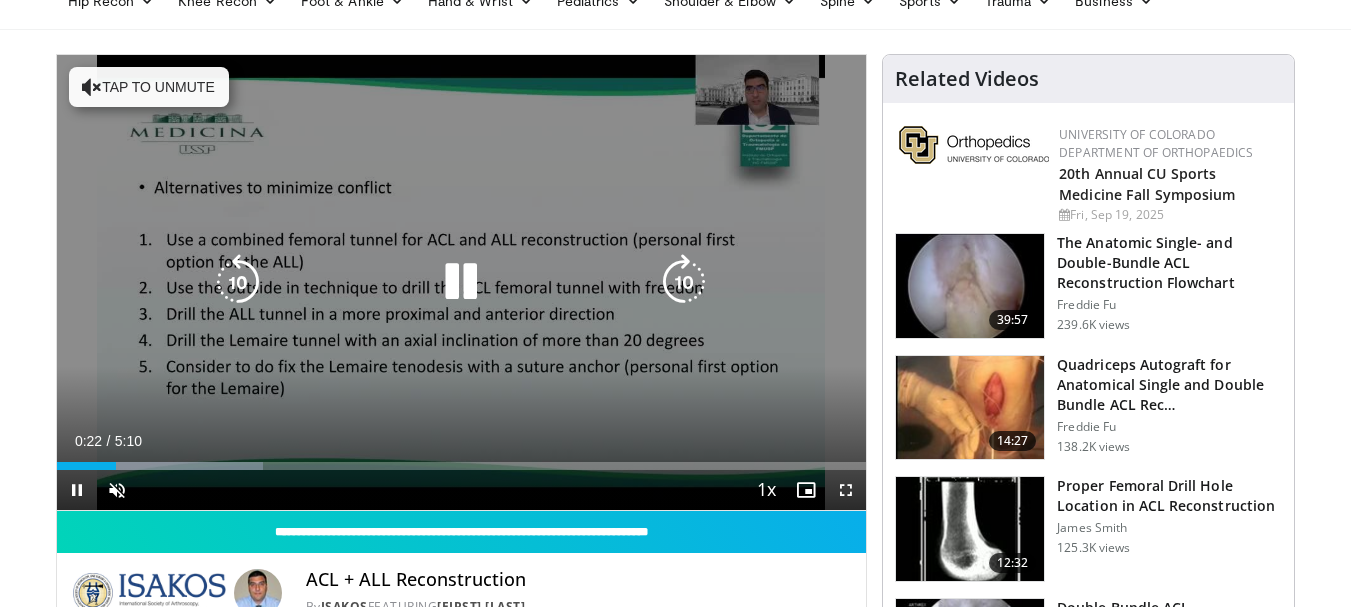 click on "Tap to unmute" at bounding box center [149, 87] 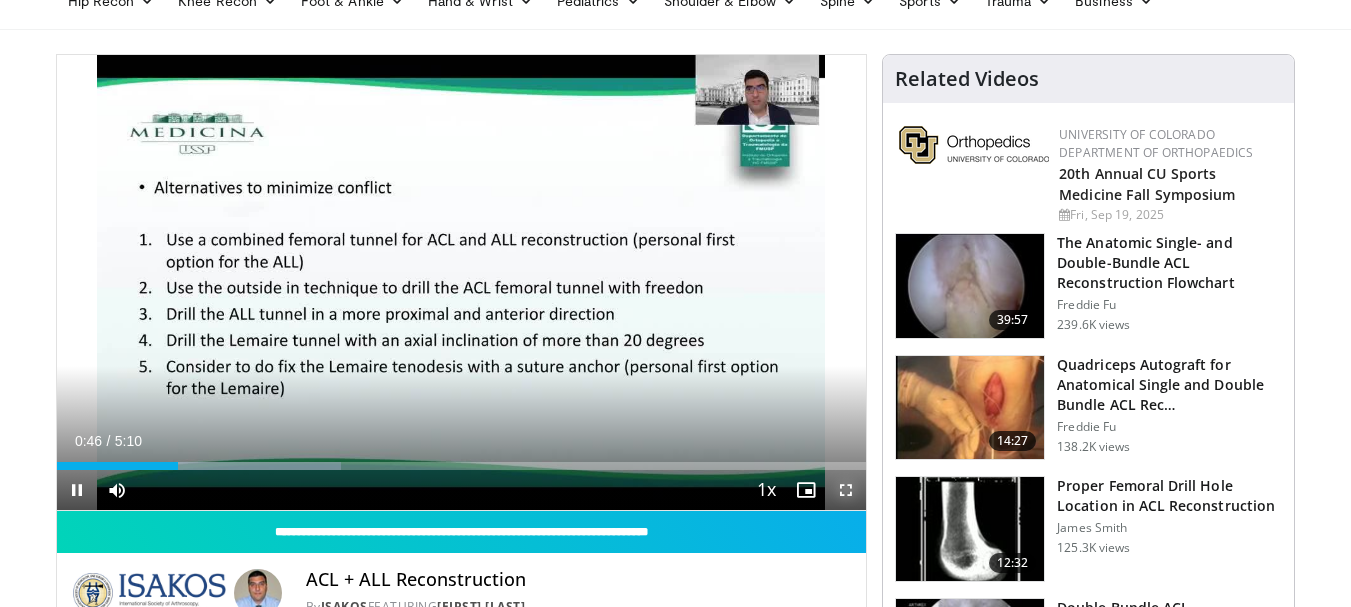 click at bounding box center (846, 490) 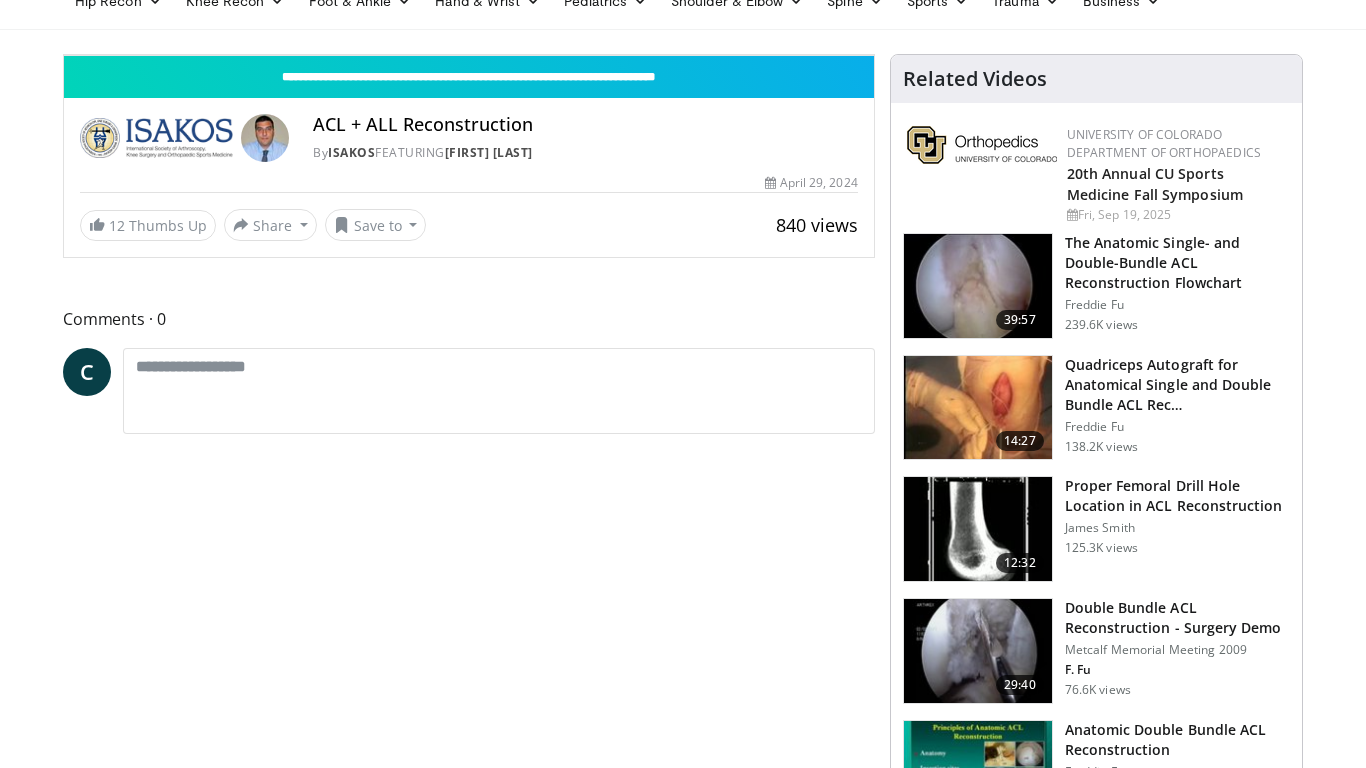 scroll, scrollTop: 4486, scrollLeft: 0, axis: vertical 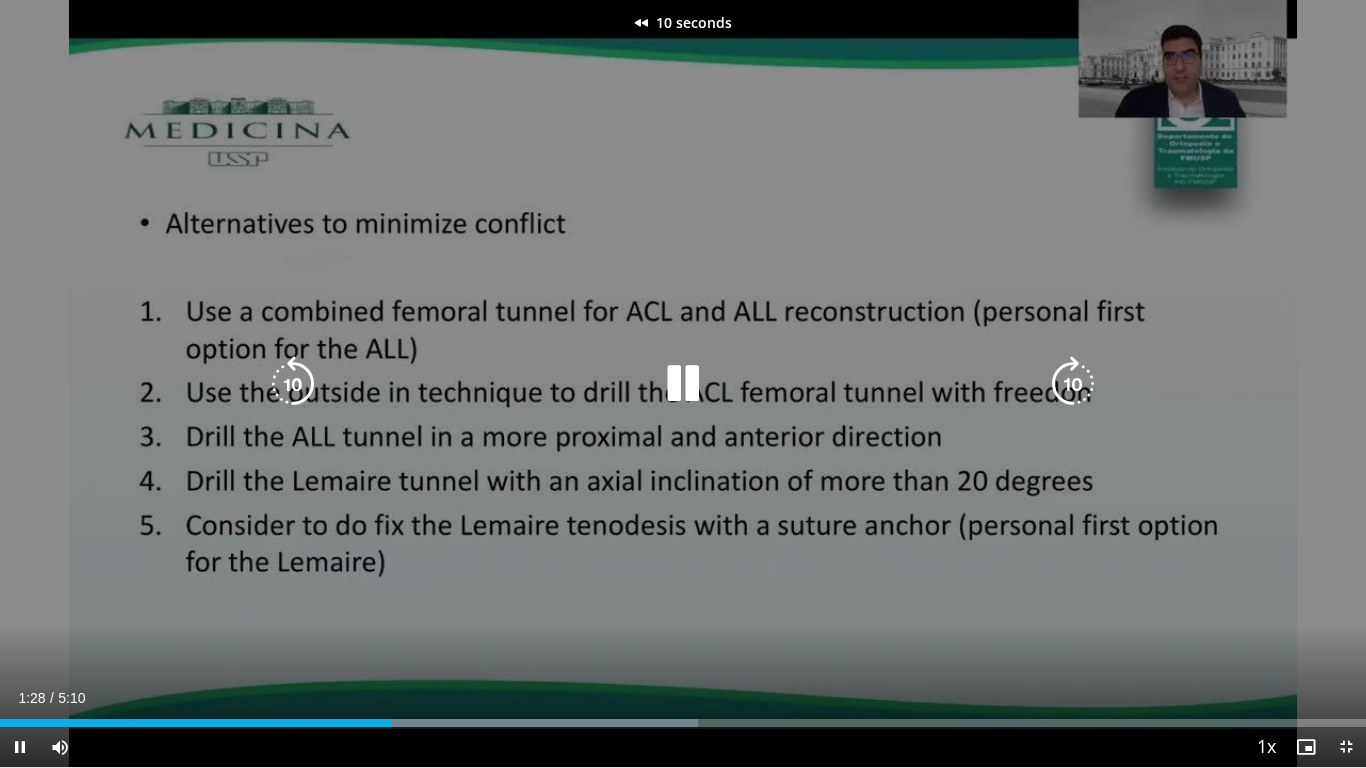 click on "10 seconds
Tap to unmute" at bounding box center [683, 383] 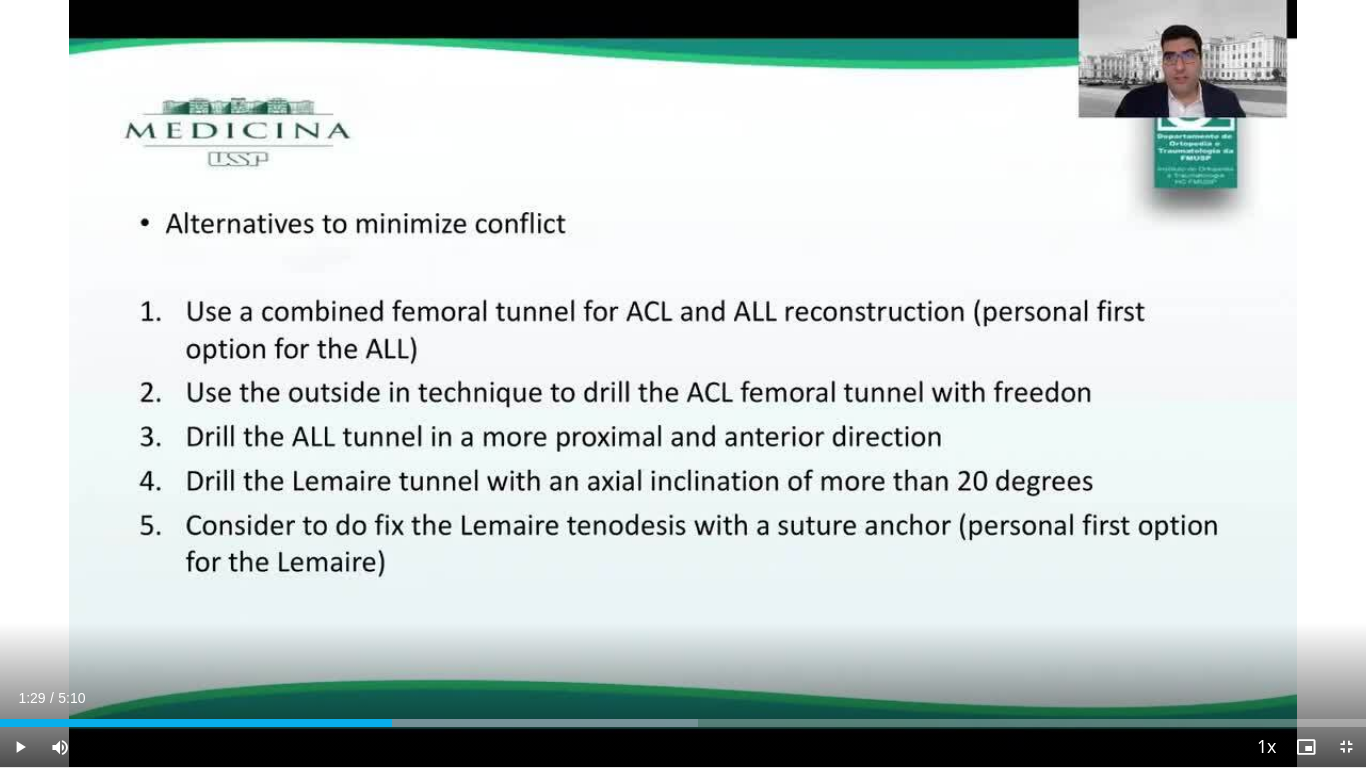 click on "10 seconds
Tap to unmute" at bounding box center [683, 383] 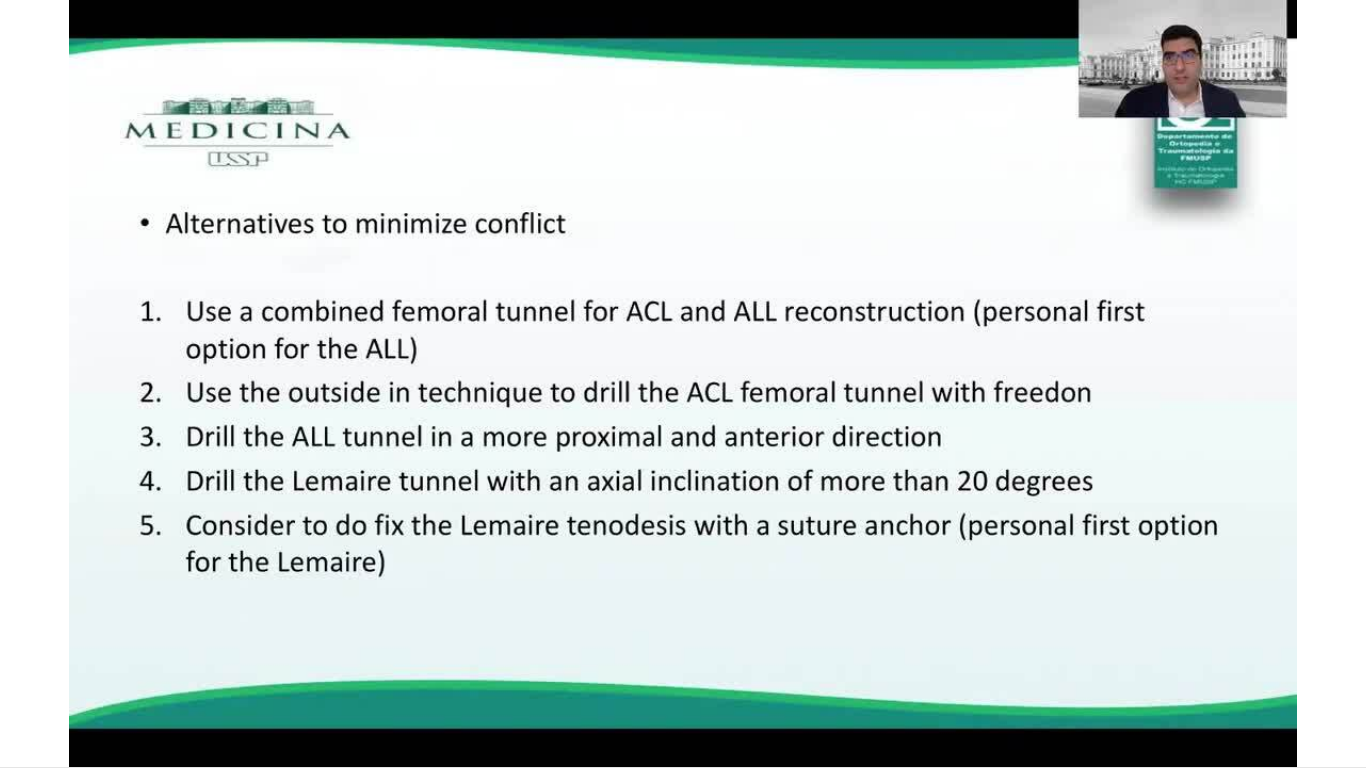 click on "10 seconds
Tap to unmute" at bounding box center (683, 383) 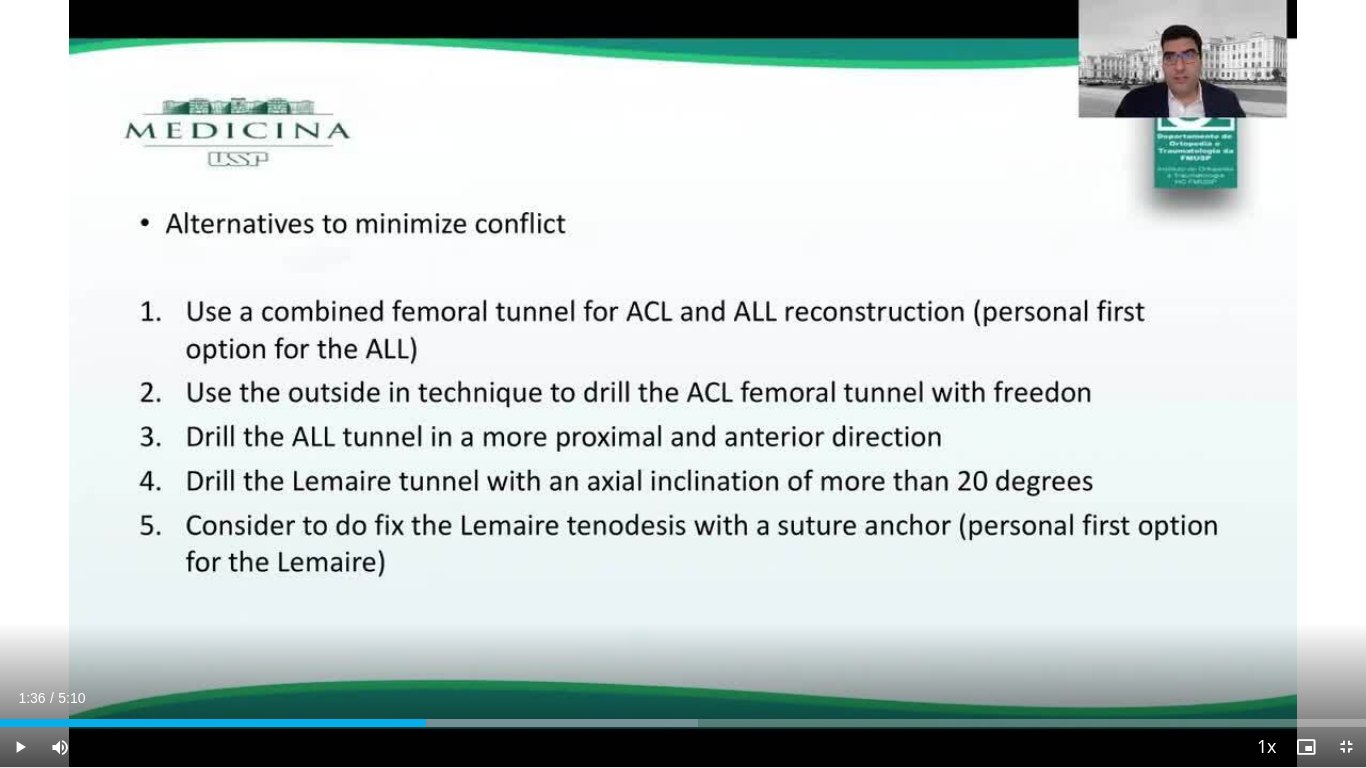 click on "10 seconds
Tap to unmute" at bounding box center [683, 383] 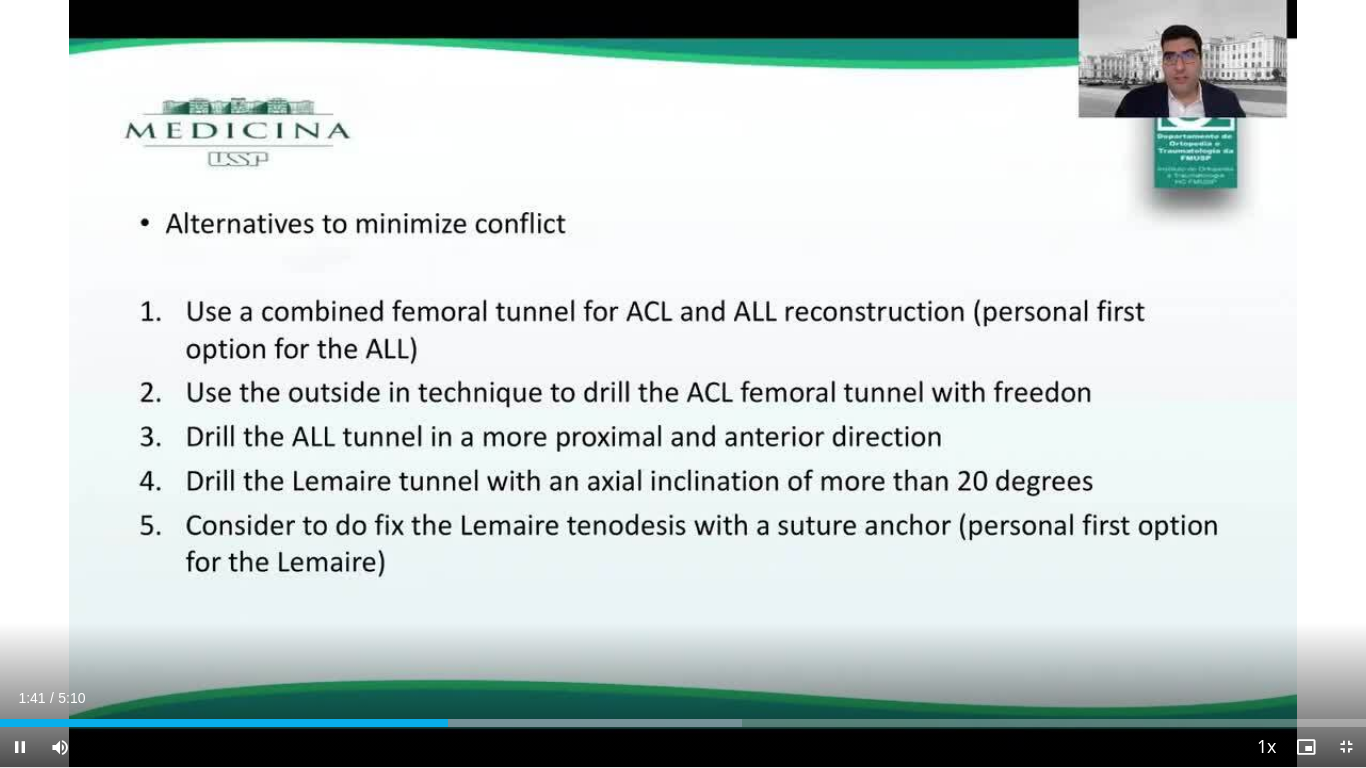 click on "10 seconds
Tap to unmute" at bounding box center (683, 383) 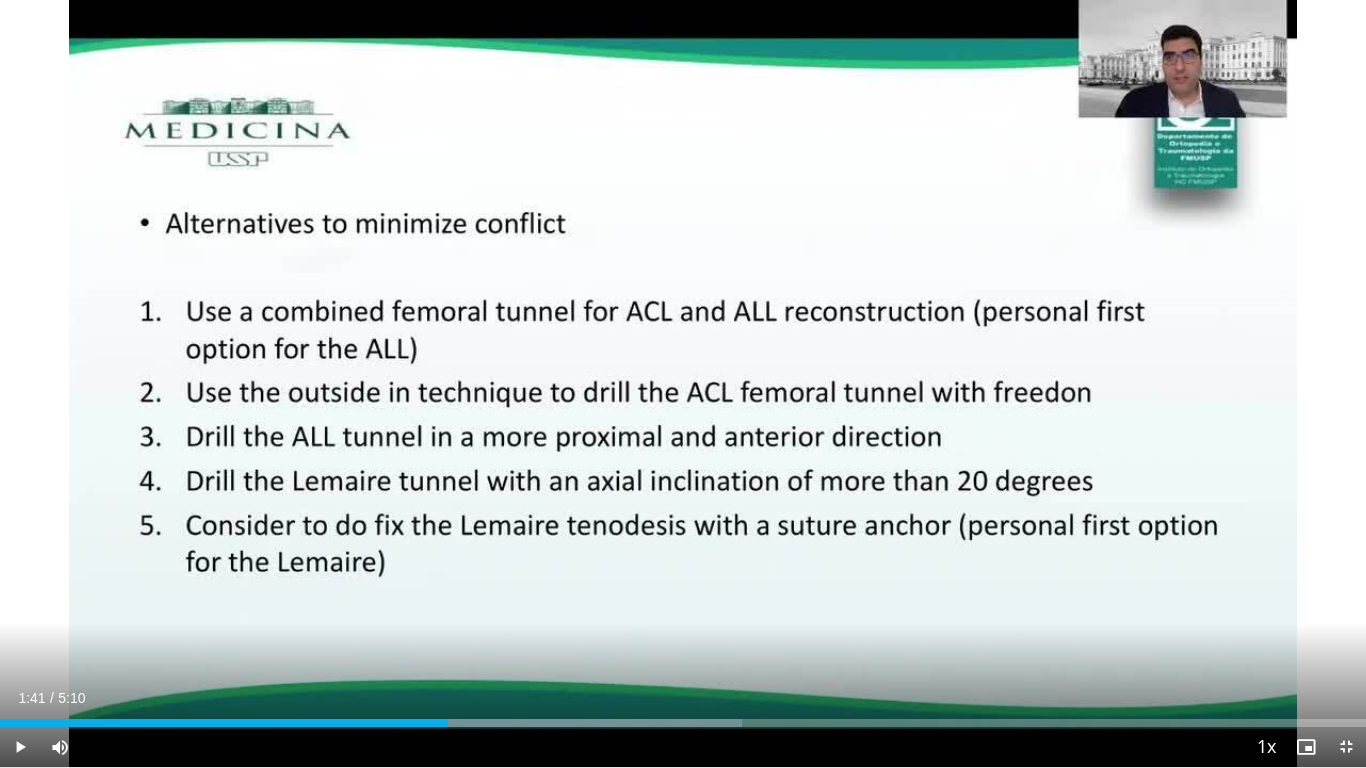 click on "10 seconds
Tap to unmute" at bounding box center [683, 383] 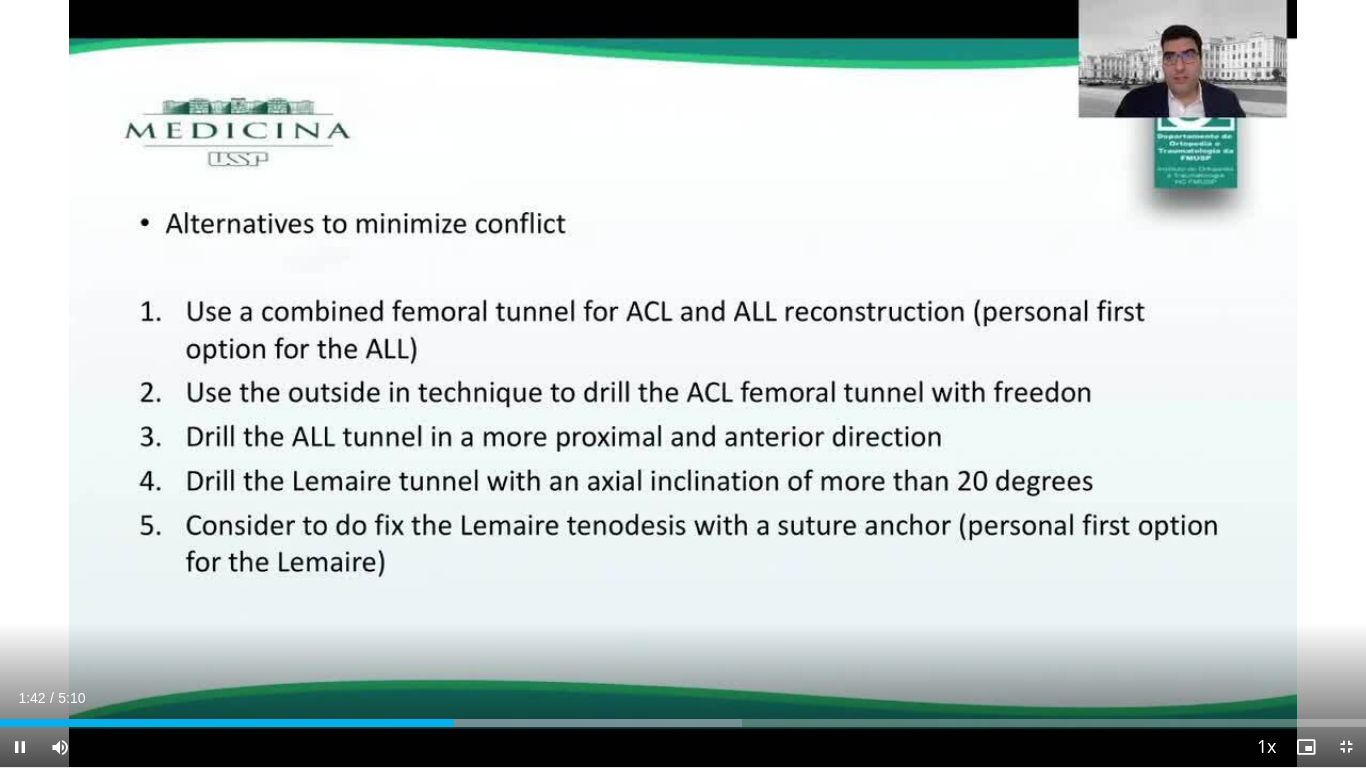 click on "10 seconds
Tap to unmute" at bounding box center (683, 383) 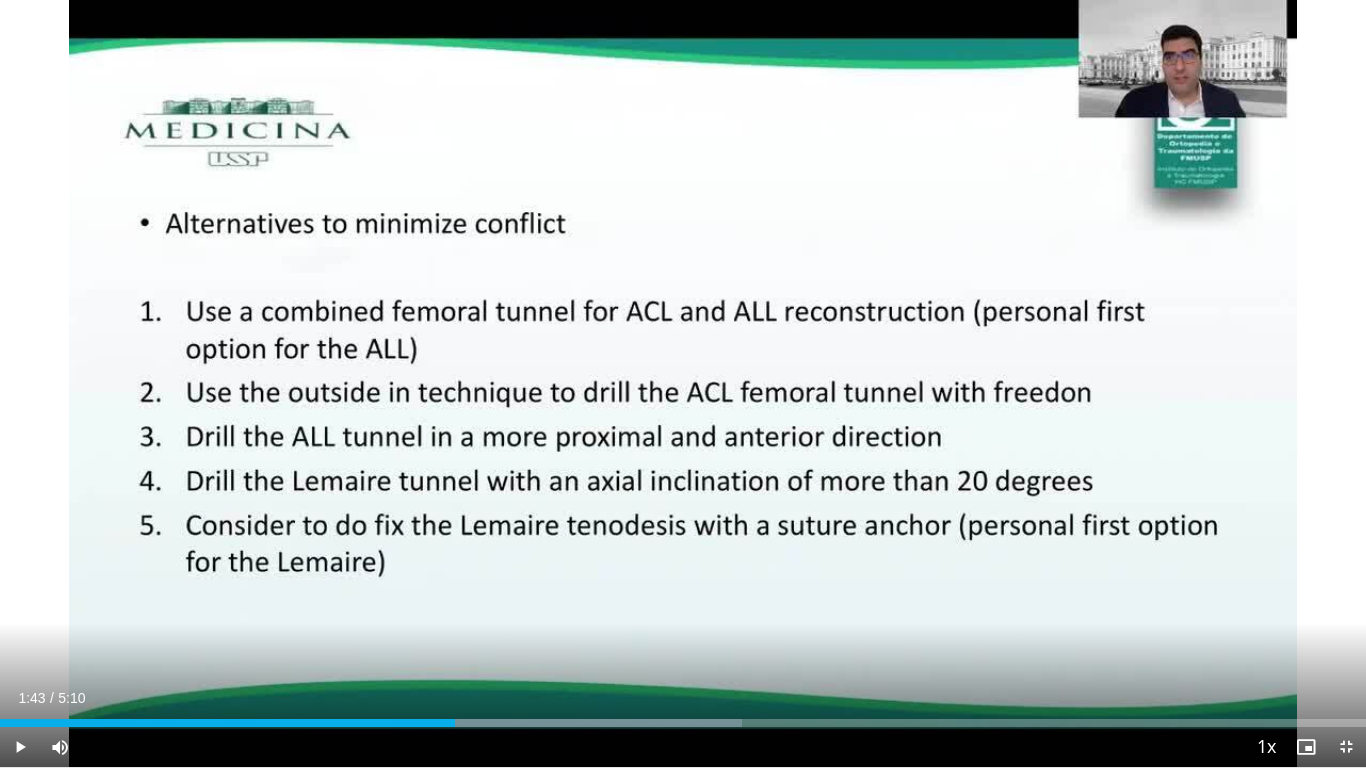 click on "10 seconds
Tap to unmute" at bounding box center (683, 383) 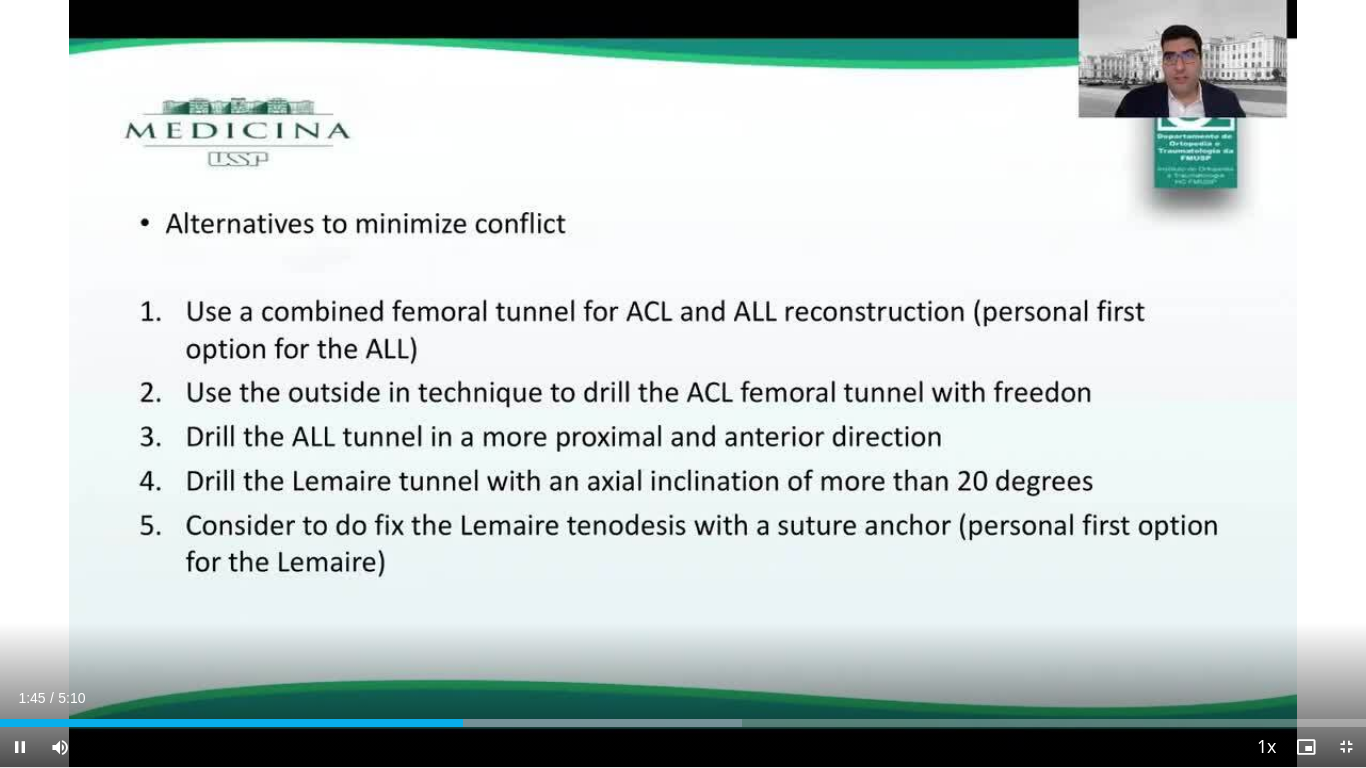 click on "10 seconds
Tap to unmute" at bounding box center (683, 383) 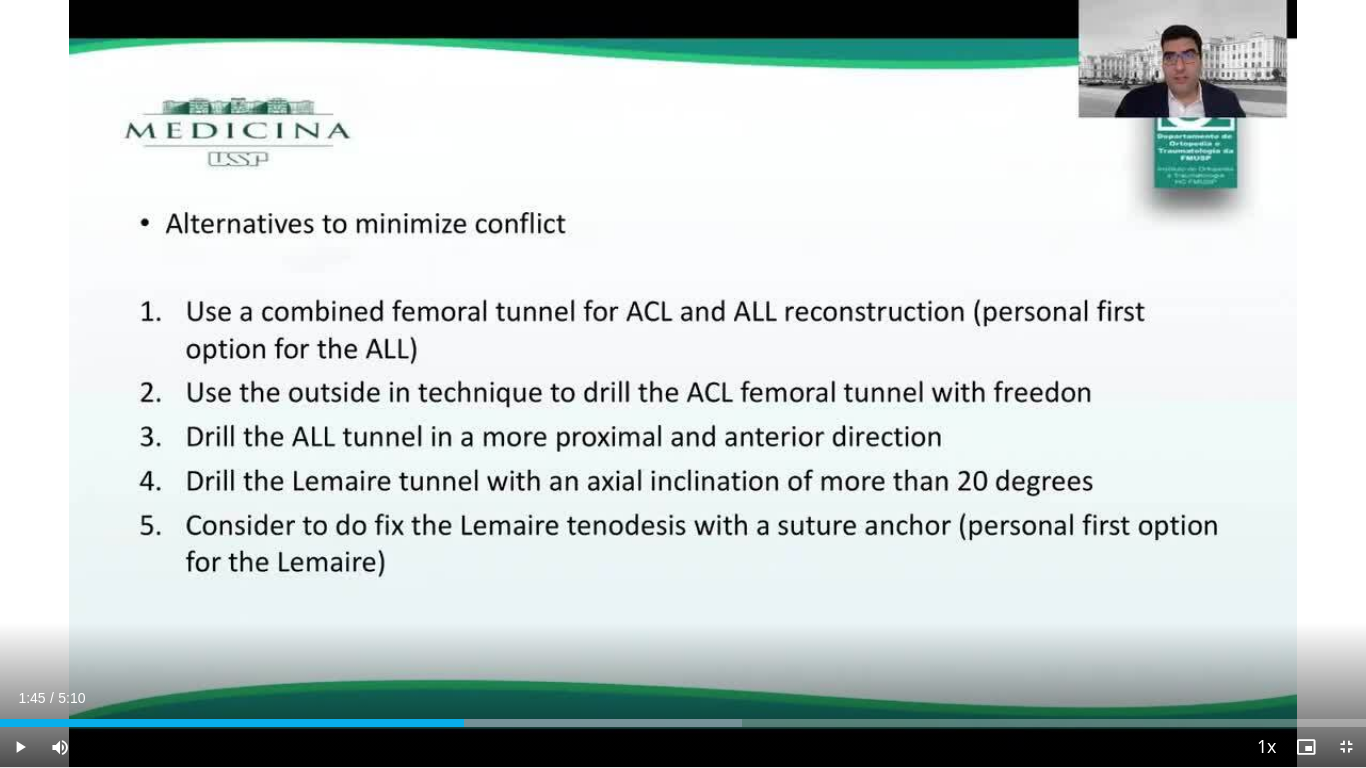 click on "10 seconds
Tap to unmute" at bounding box center [683, 383] 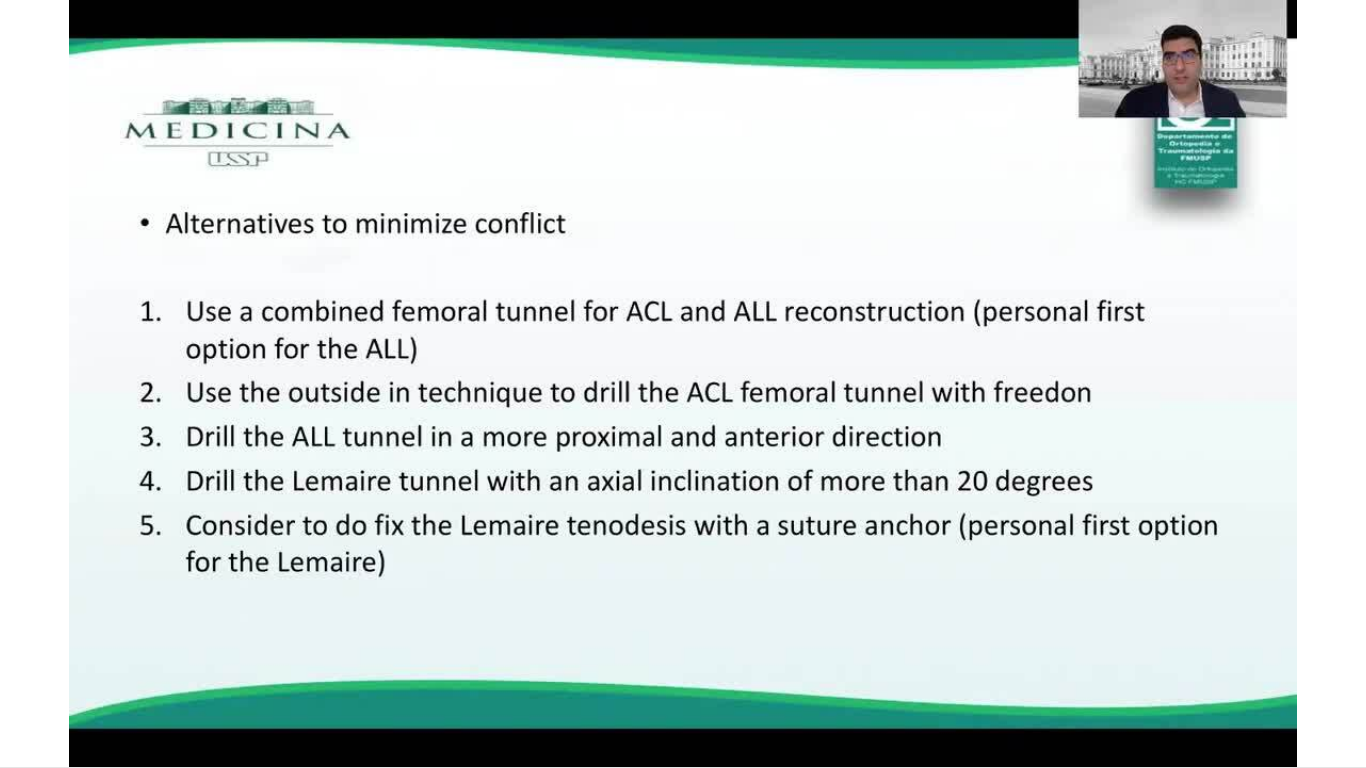 click on "10 seconds
Tap to unmute" at bounding box center [683, 383] 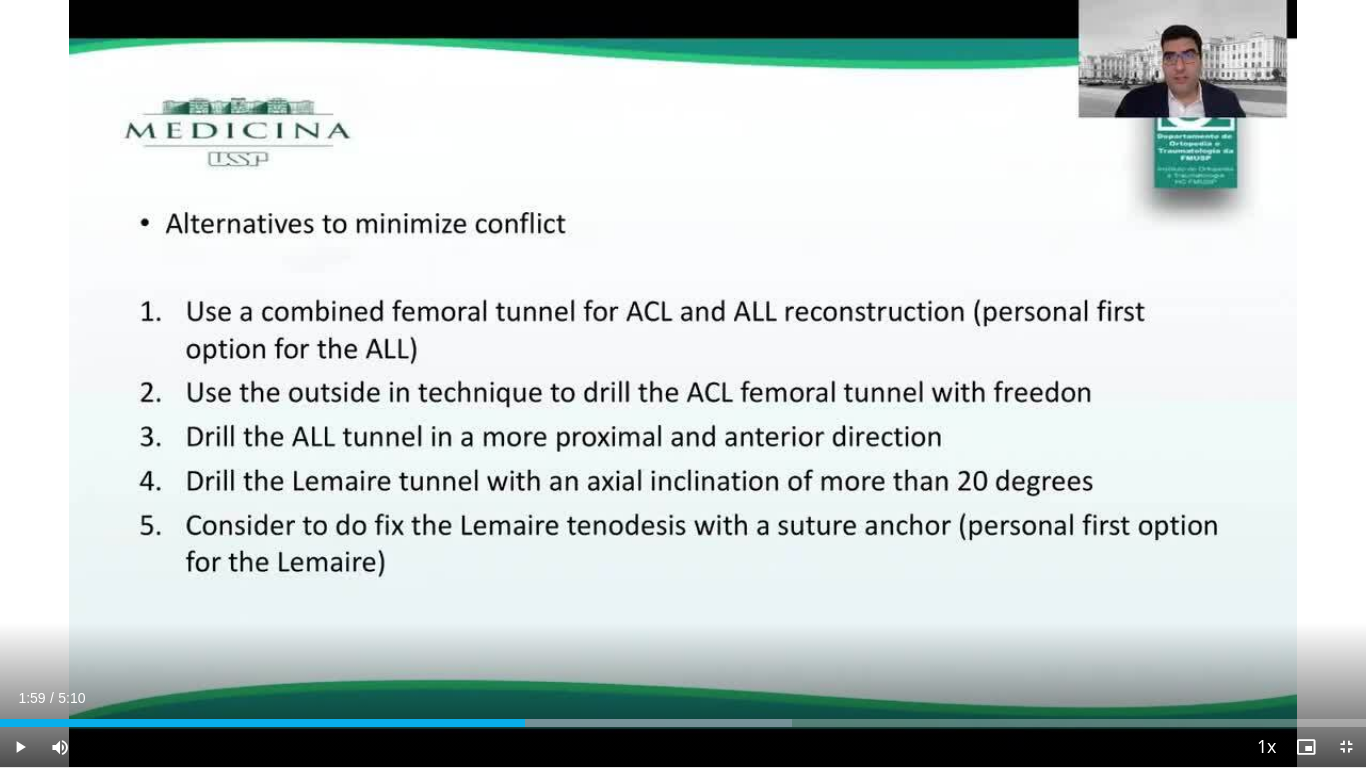 click on "10 seconds
Tap to unmute" at bounding box center (683, 383) 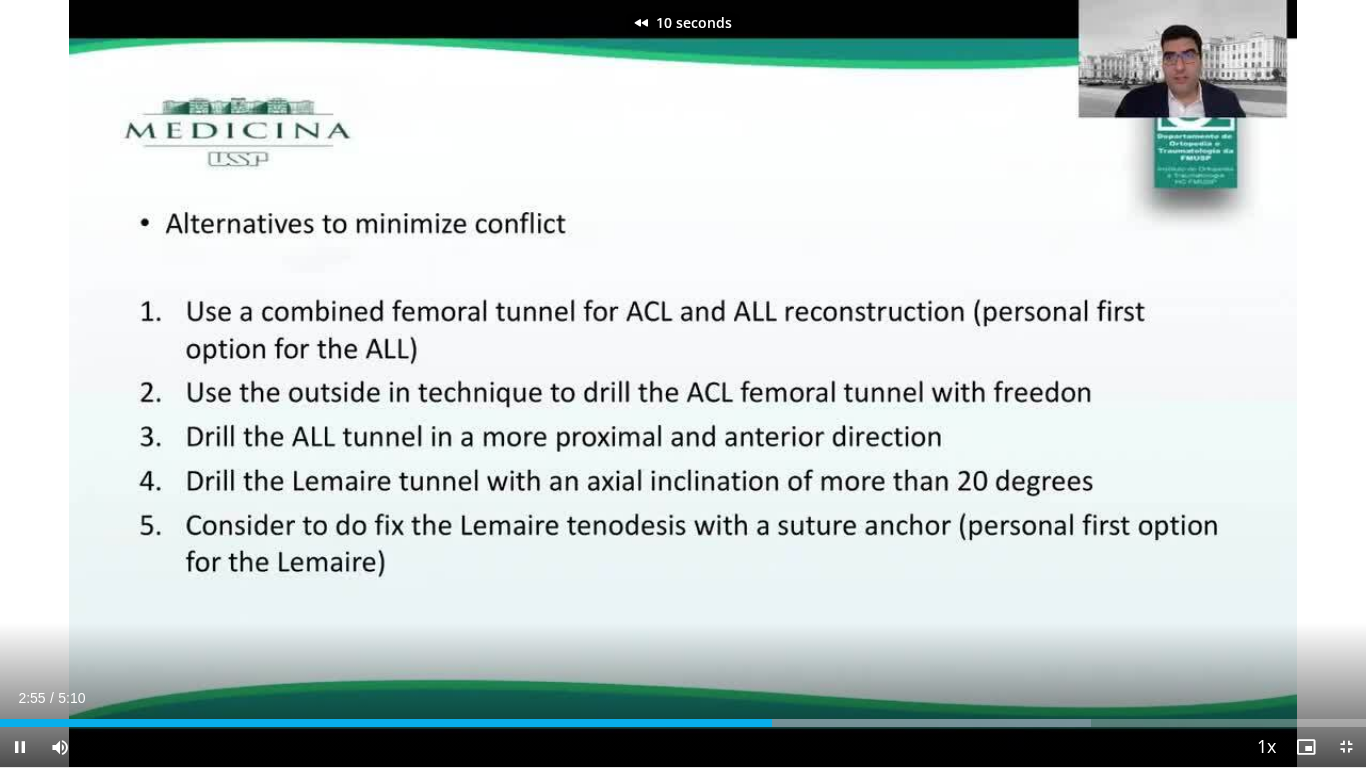 click on "10 seconds
Tap to unmute" at bounding box center [683, 383] 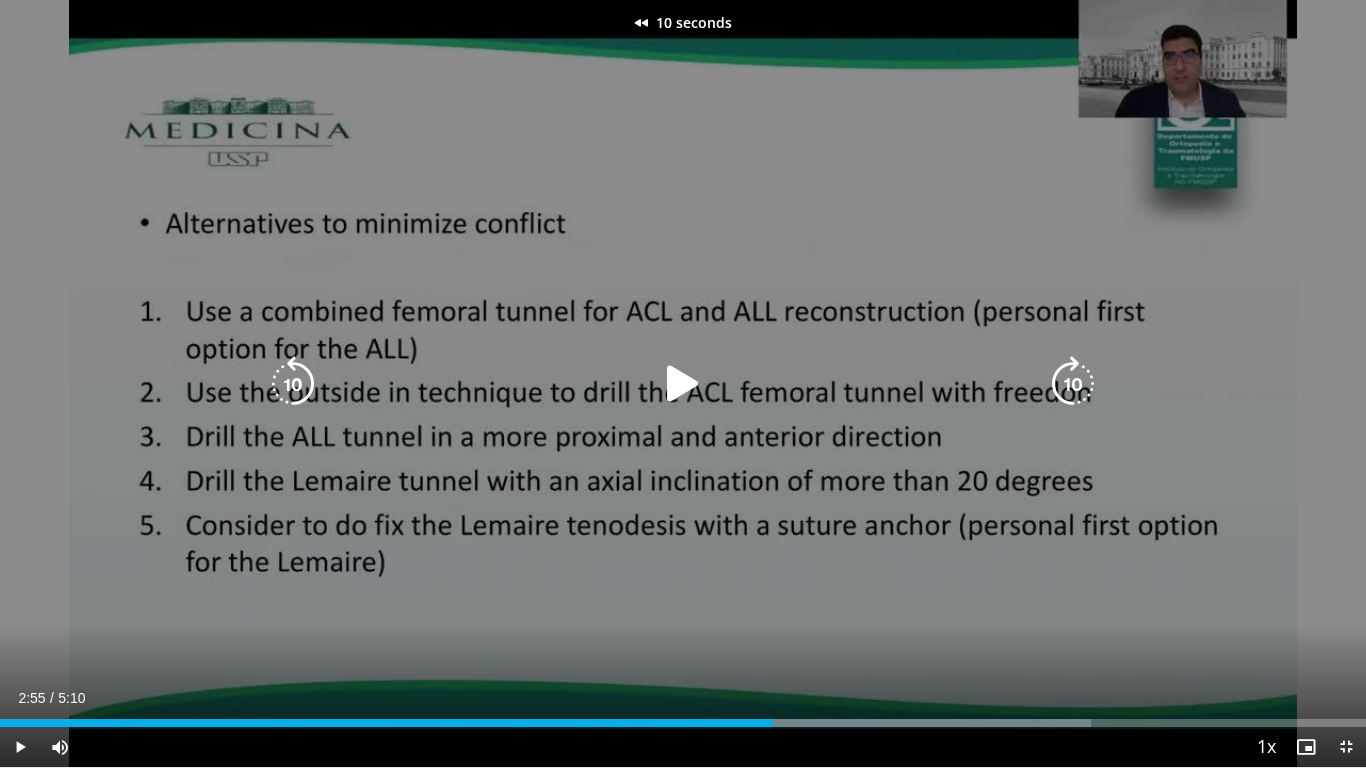 click on "10 seconds
Tap to unmute" at bounding box center (683, 383) 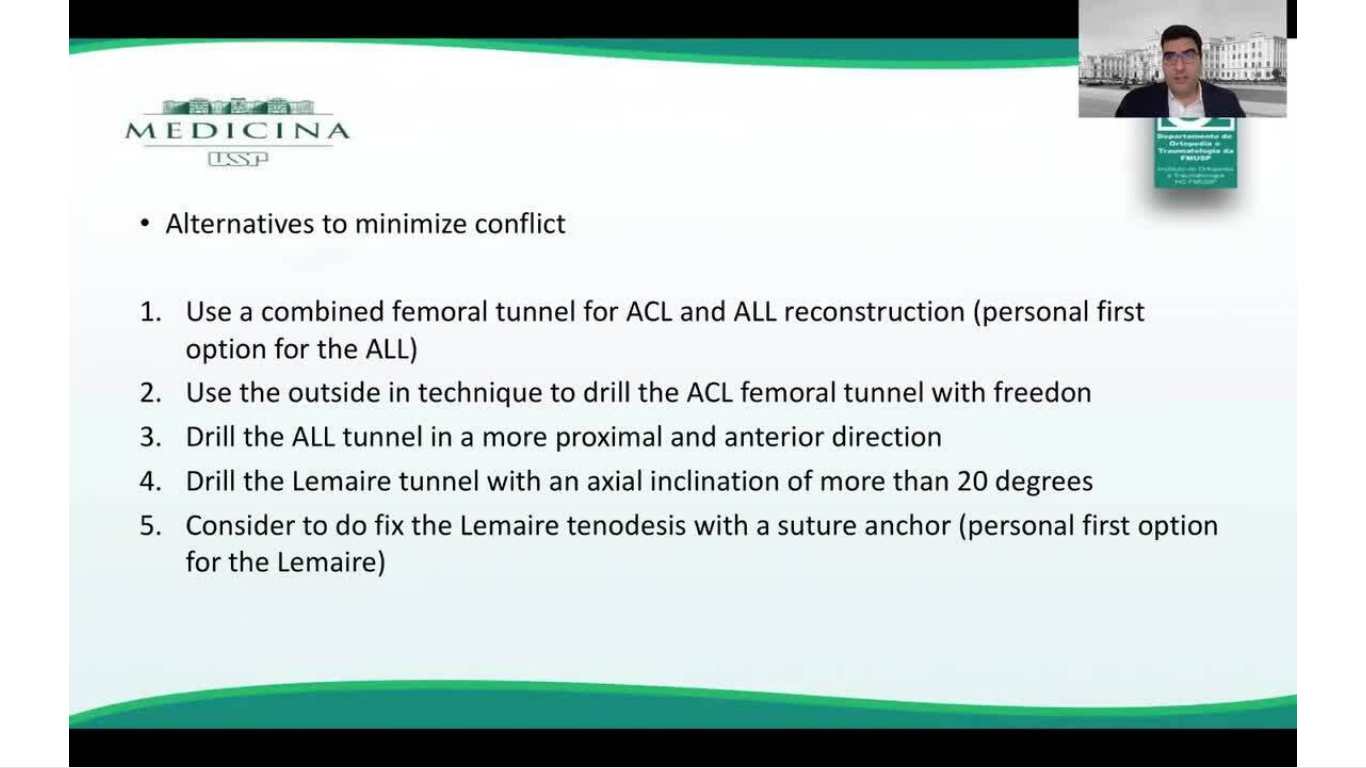 click on "10 seconds
Tap to unmute" at bounding box center [683, 383] 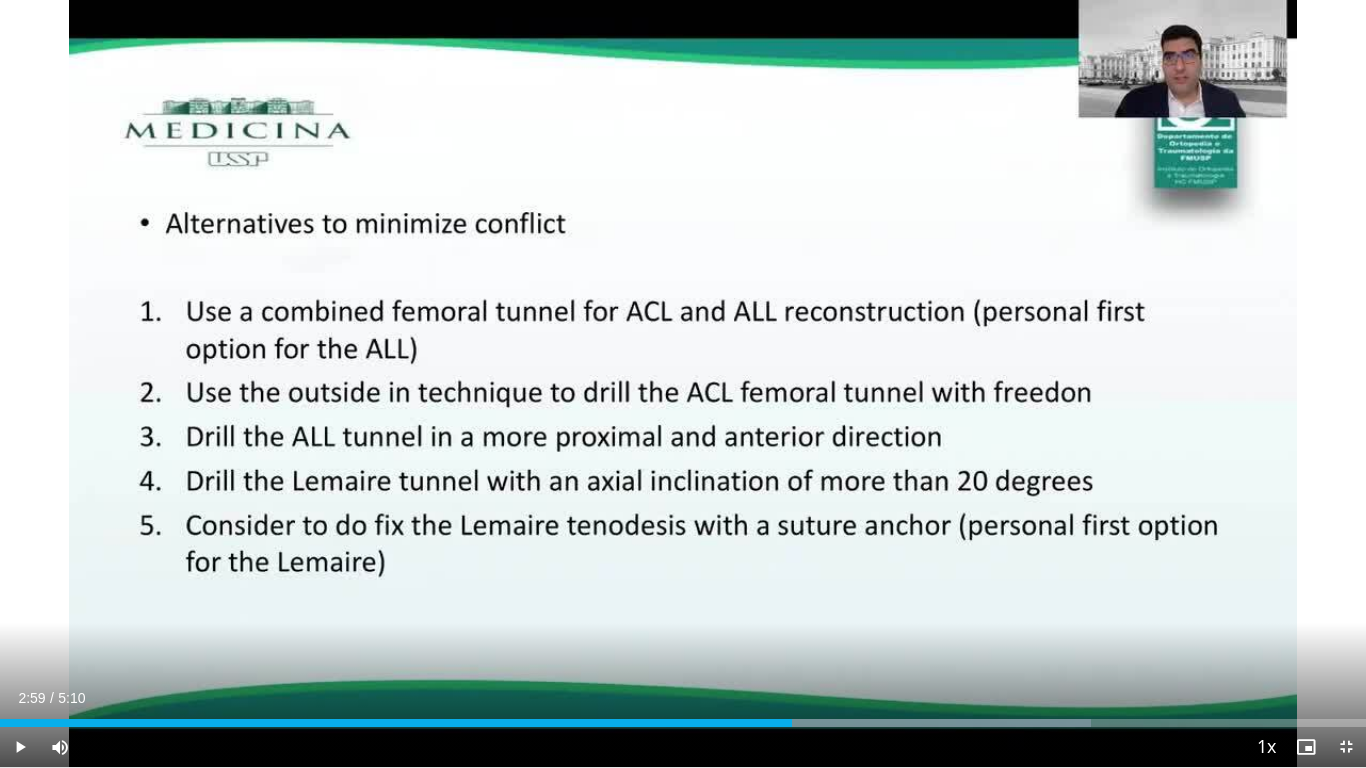 click on "10 seconds
Tap to unmute" at bounding box center (683, 383) 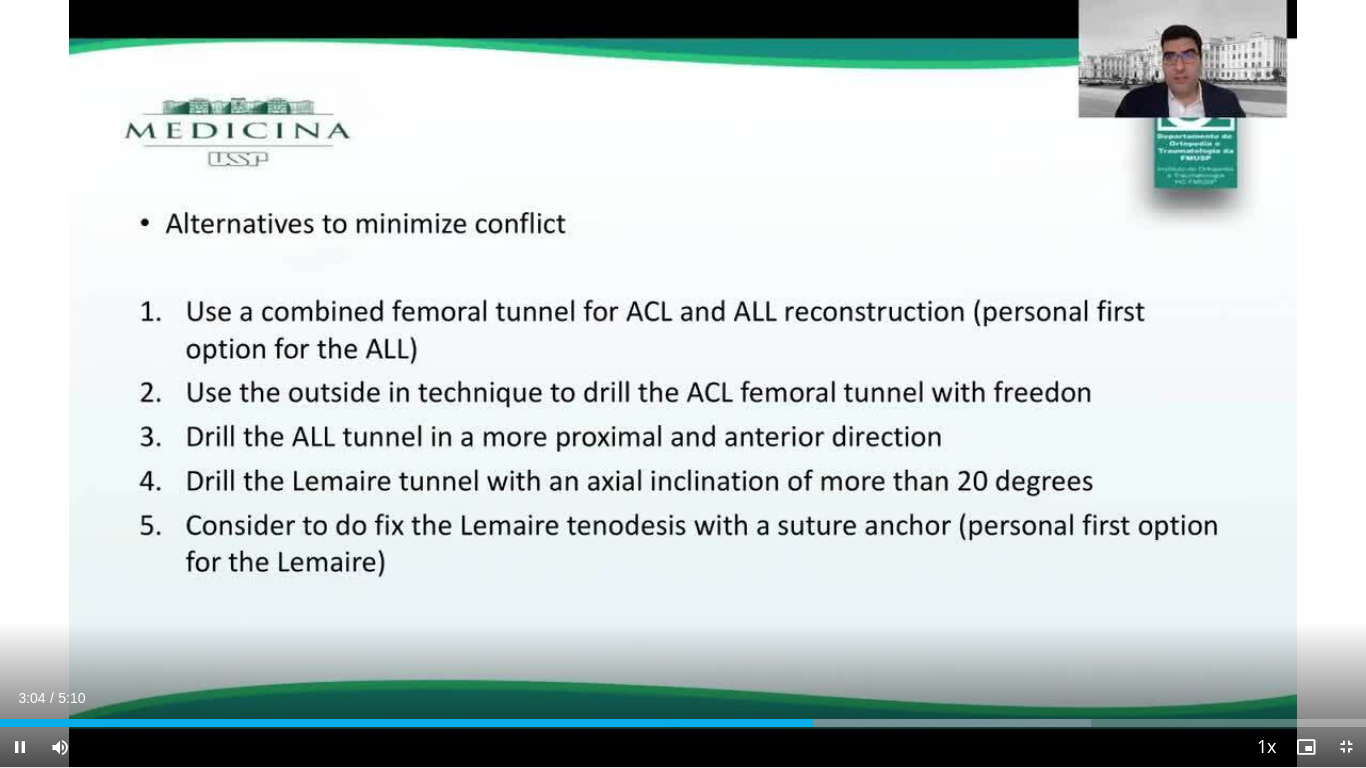 click on "10 seconds
Tap to unmute" at bounding box center [683, 383] 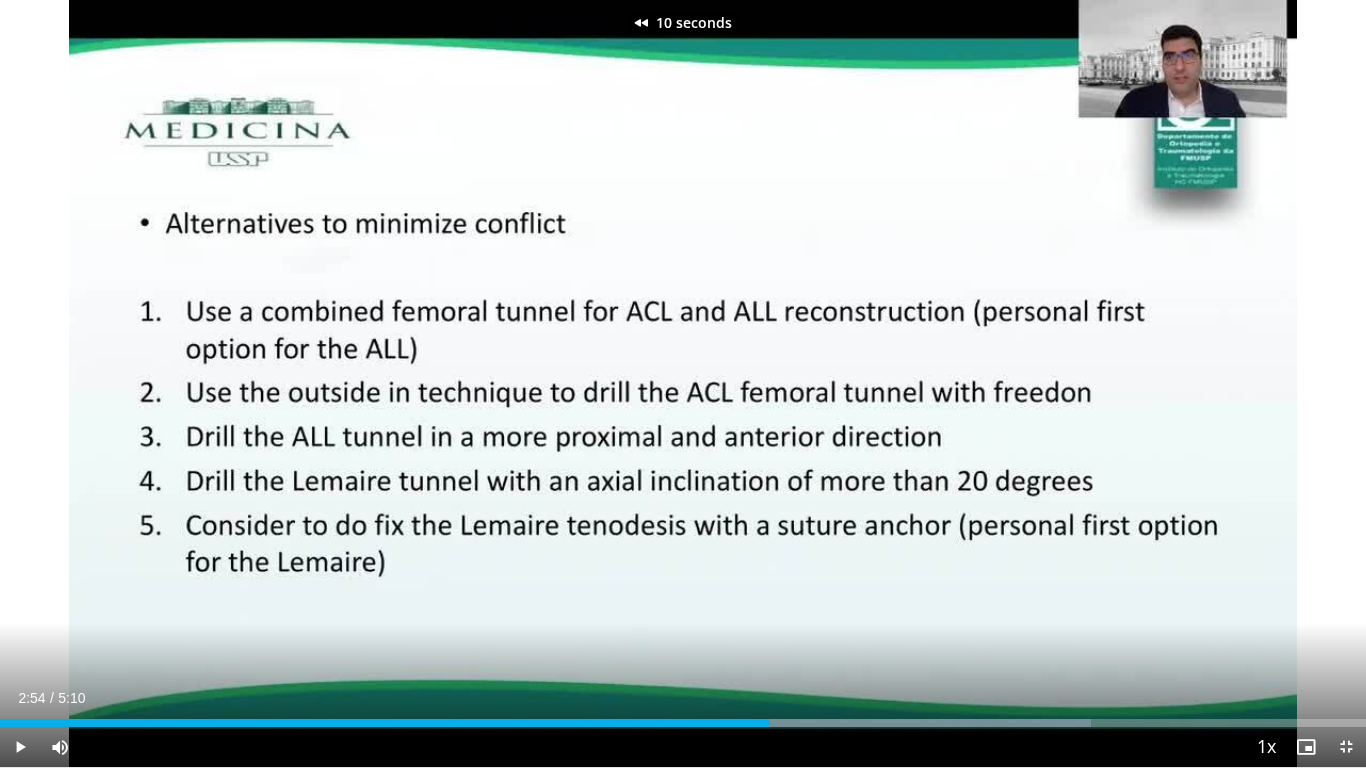 click on "10 seconds
Tap to unmute" at bounding box center [683, 383] 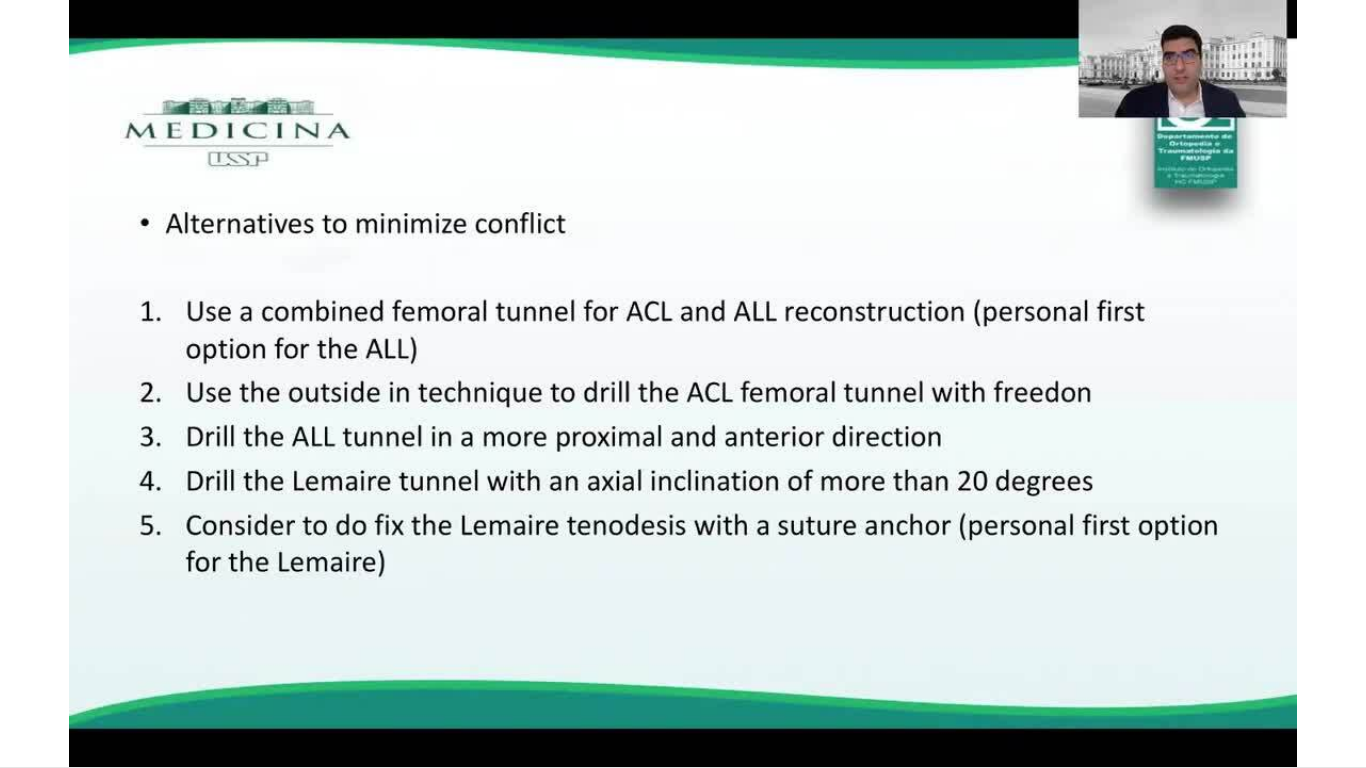 click on "10 seconds
Tap to unmute" at bounding box center (683, 383) 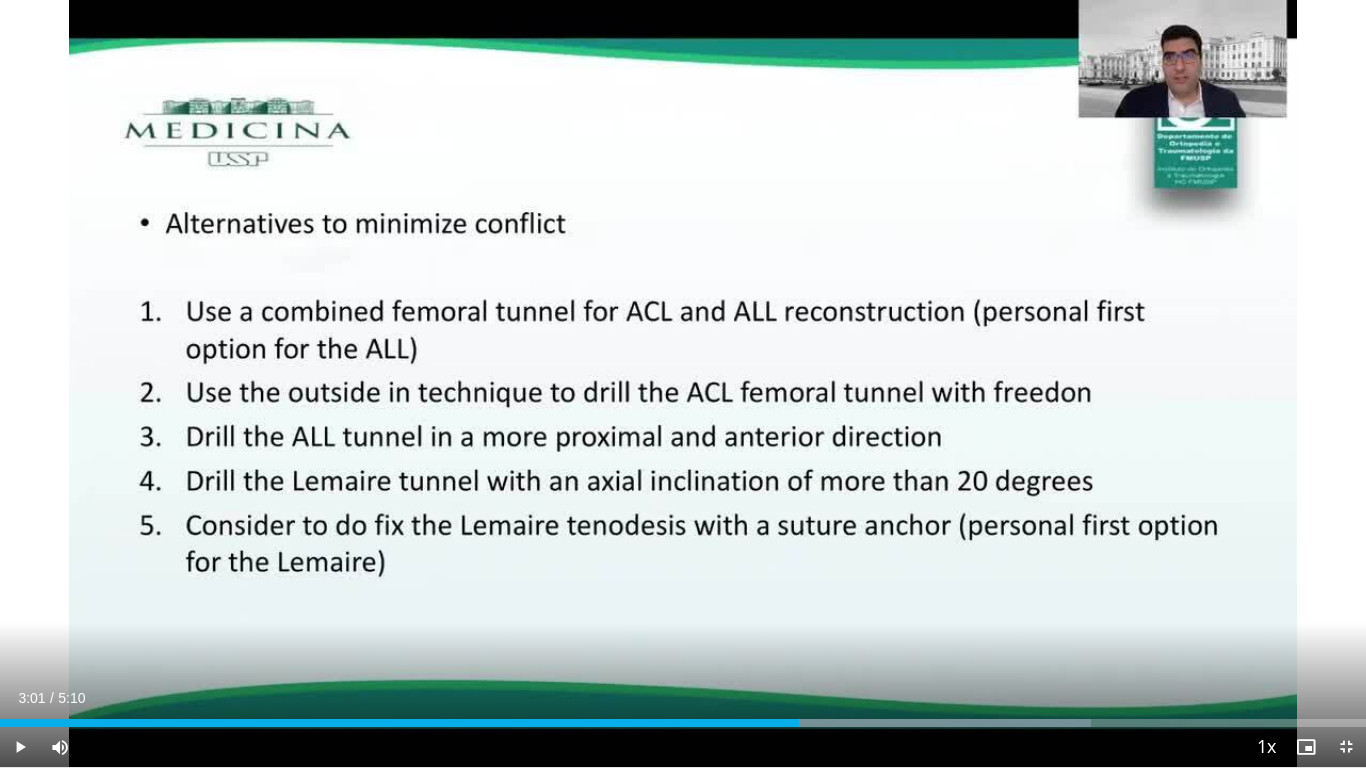 click on "10 seconds
Tap to unmute" at bounding box center (683, 383) 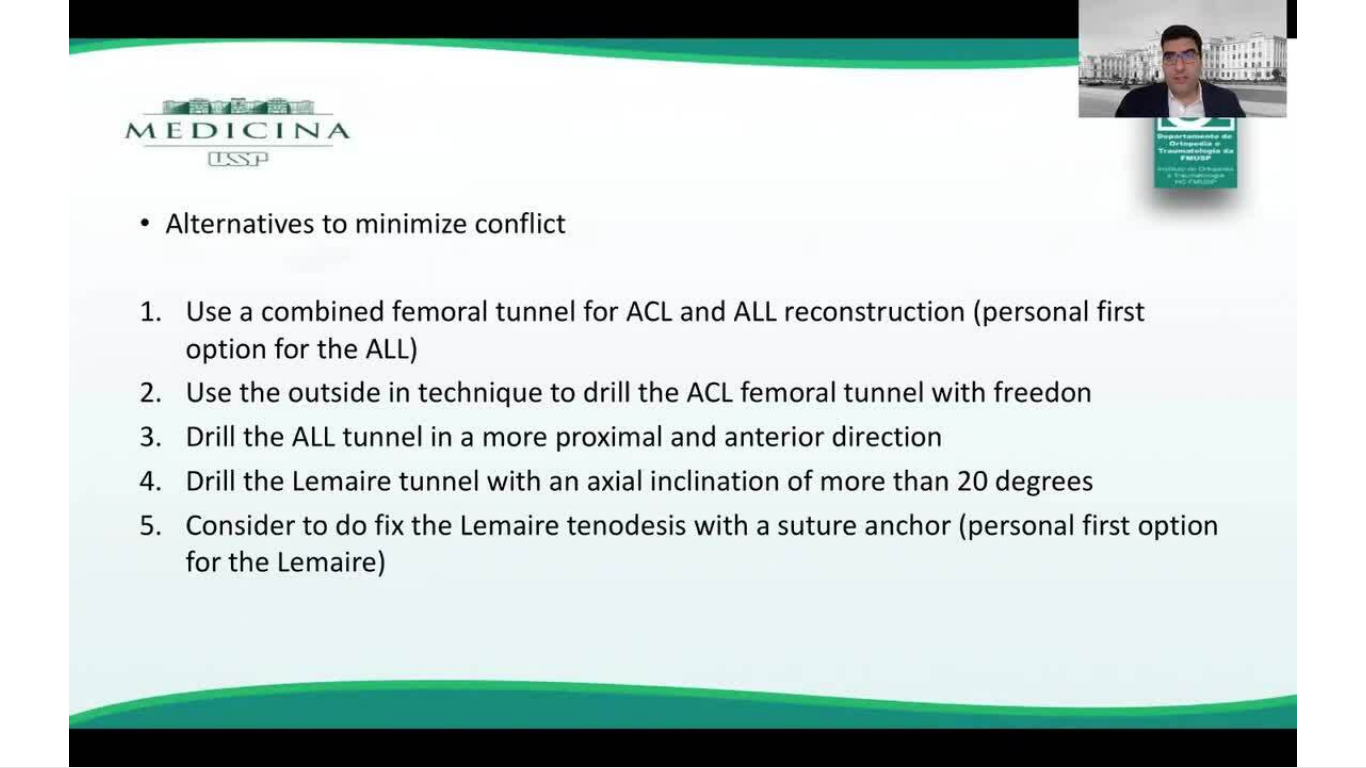 click on "10 seconds
Tap to unmute" at bounding box center (683, 383) 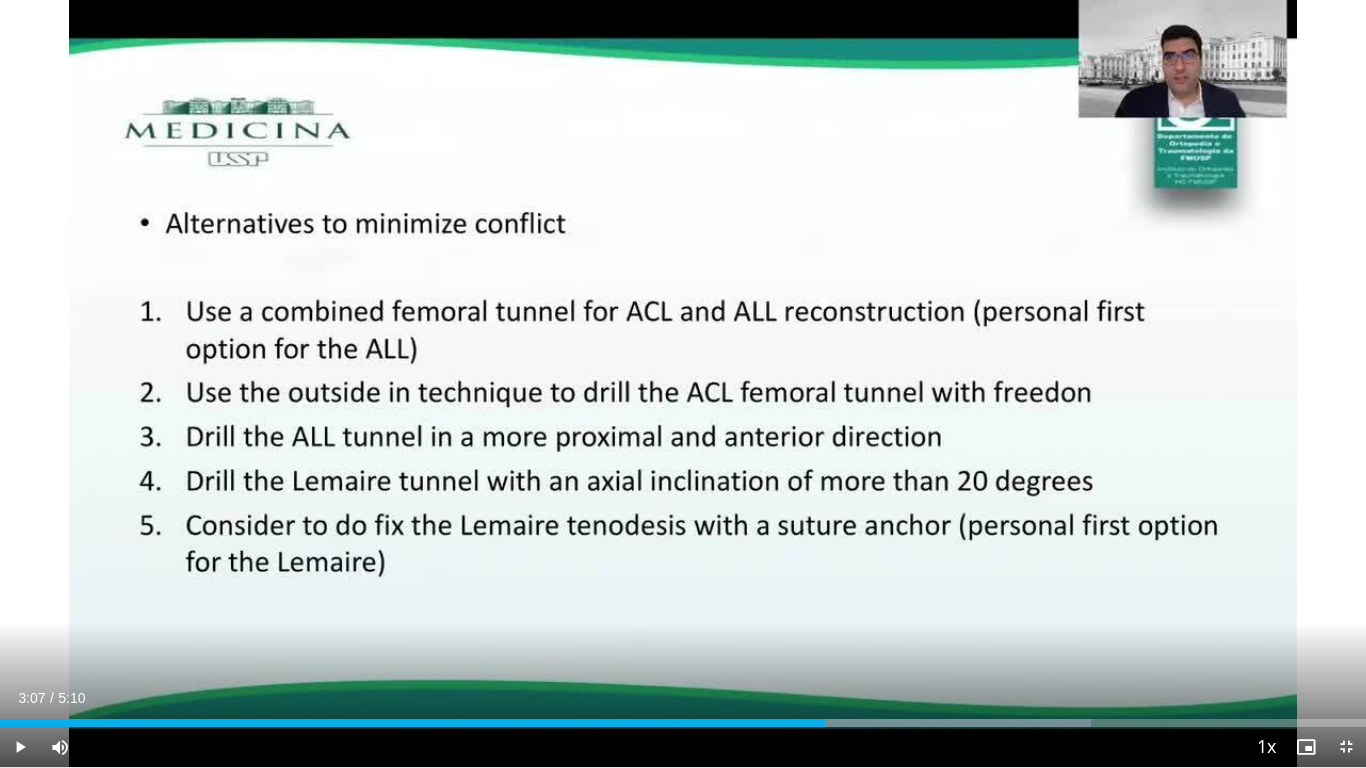 click on "10 seconds
Tap to unmute" at bounding box center [683, 383] 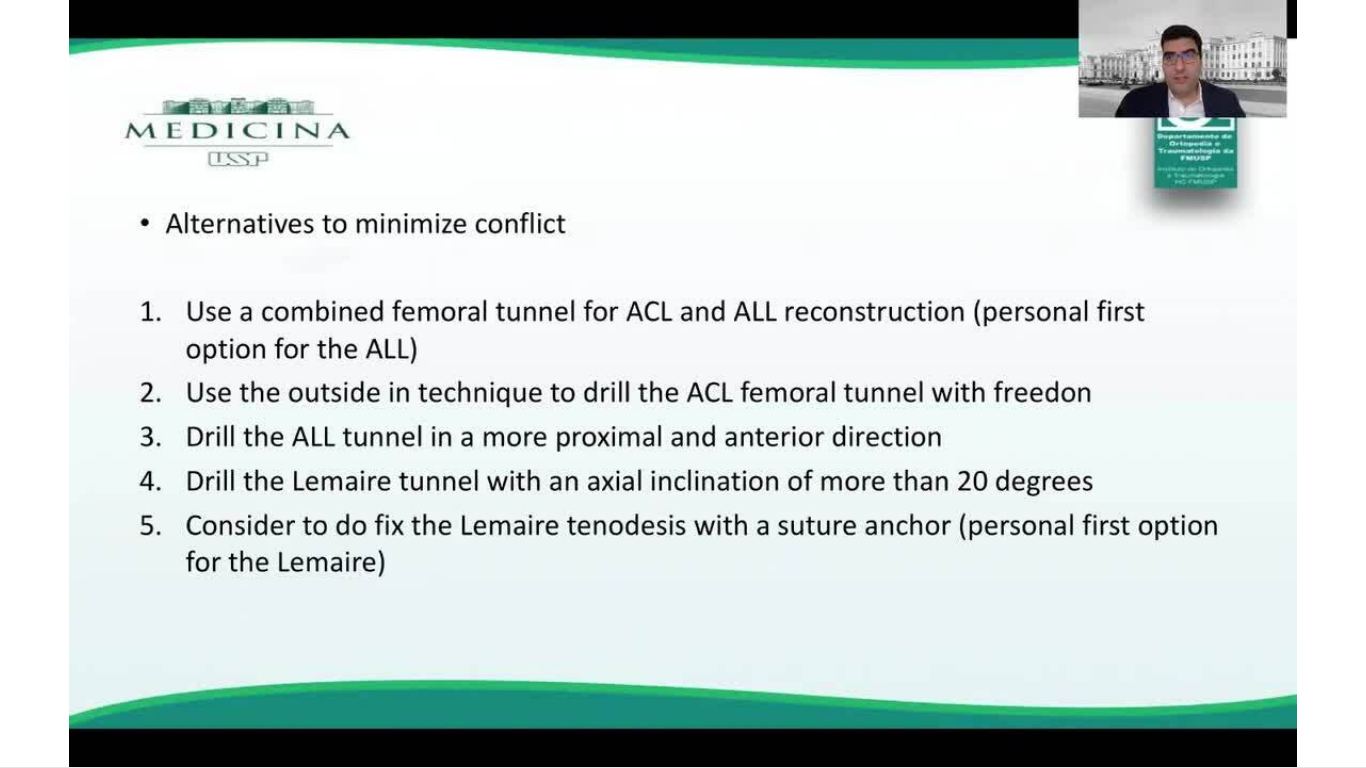 click on "10 seconds
Tap to unmute" at bounding box center (683, 383) 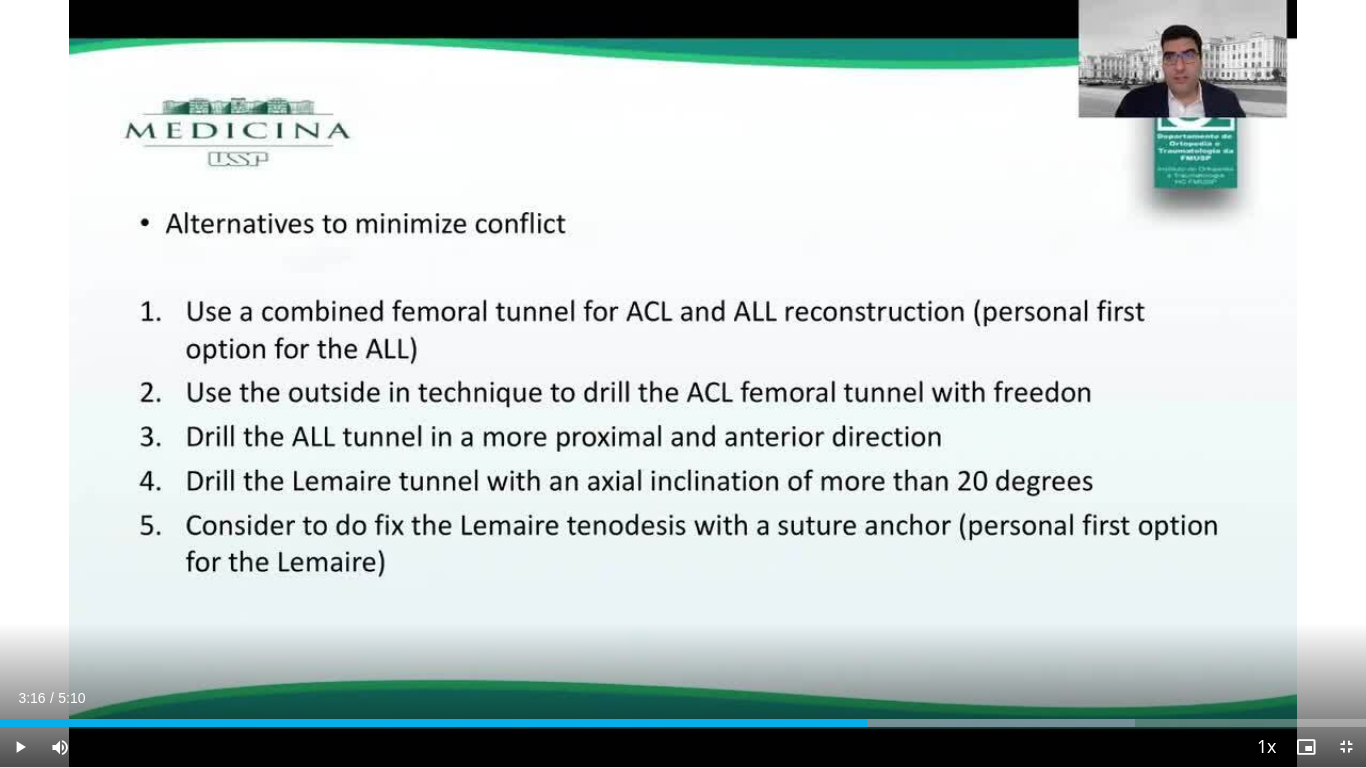 click on "10 seconds
Tap to unmute" at bounding box center [683, 383] 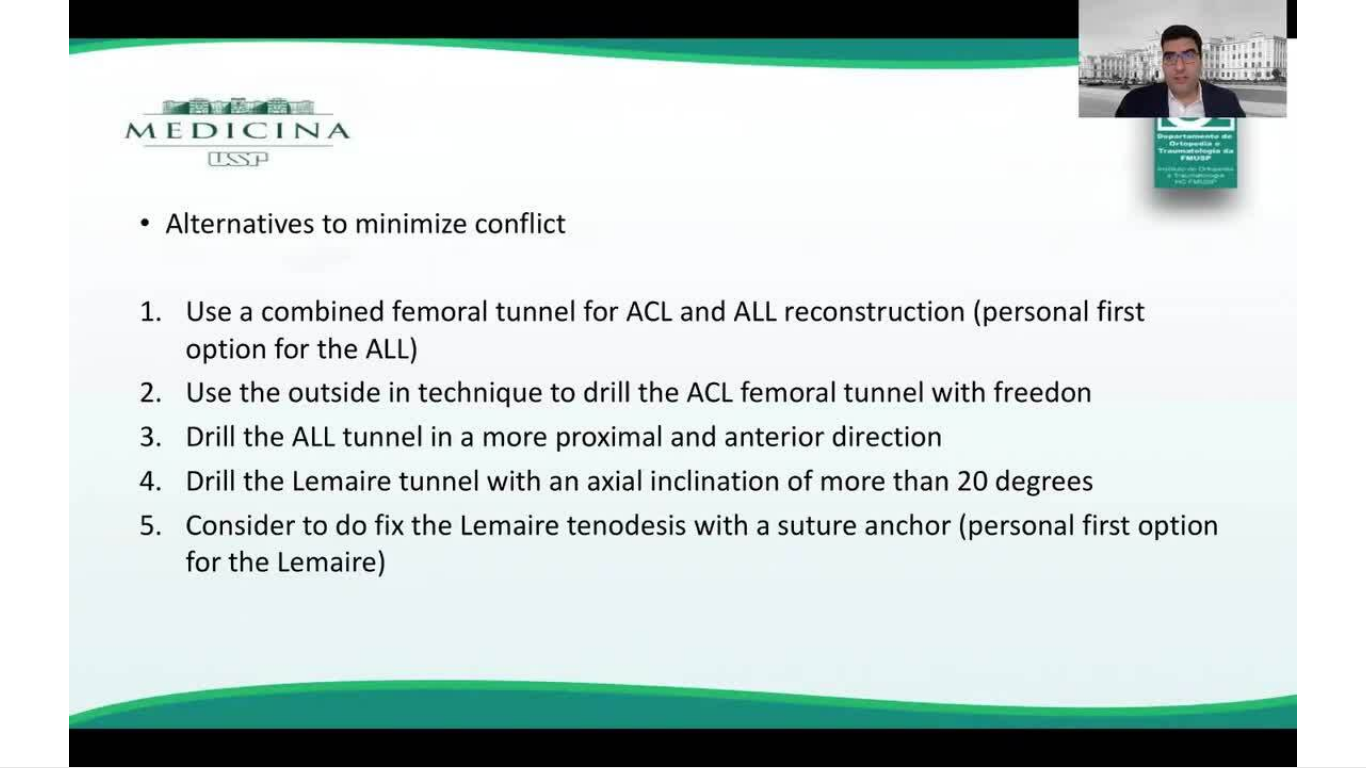 click on "10 seconds
Tap to unmute" at bounding box center (683, 383) 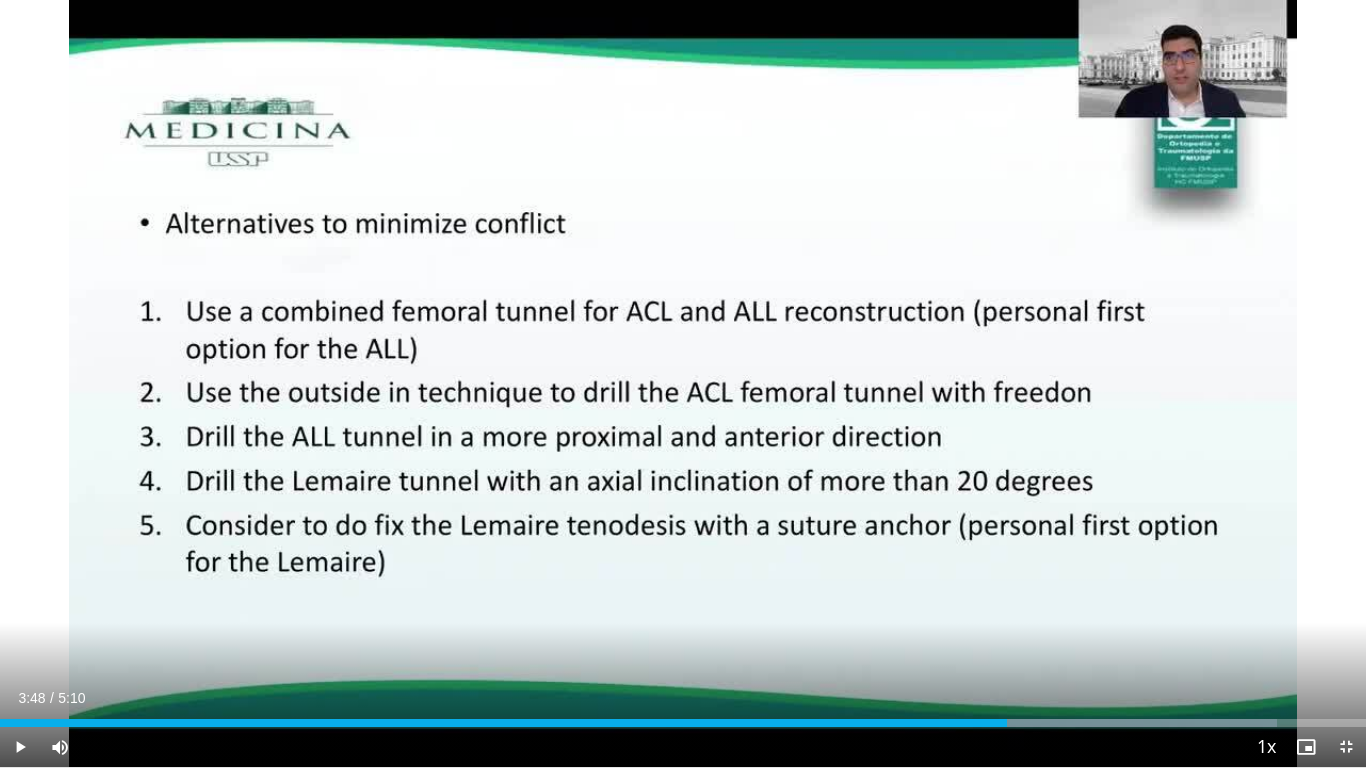 click on "10 seconds
Tap to unmute" at bounding box center (683, 383) 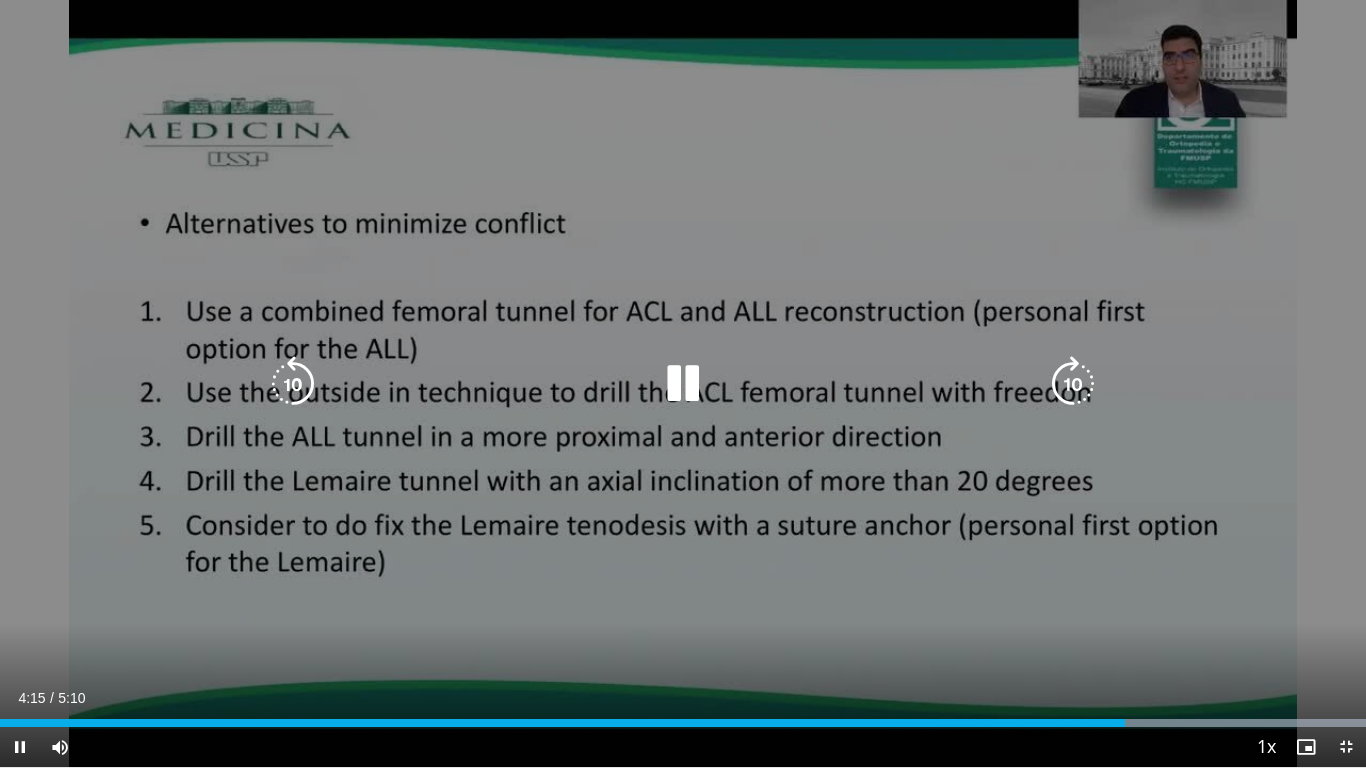 click at bounding box center [683, 384] 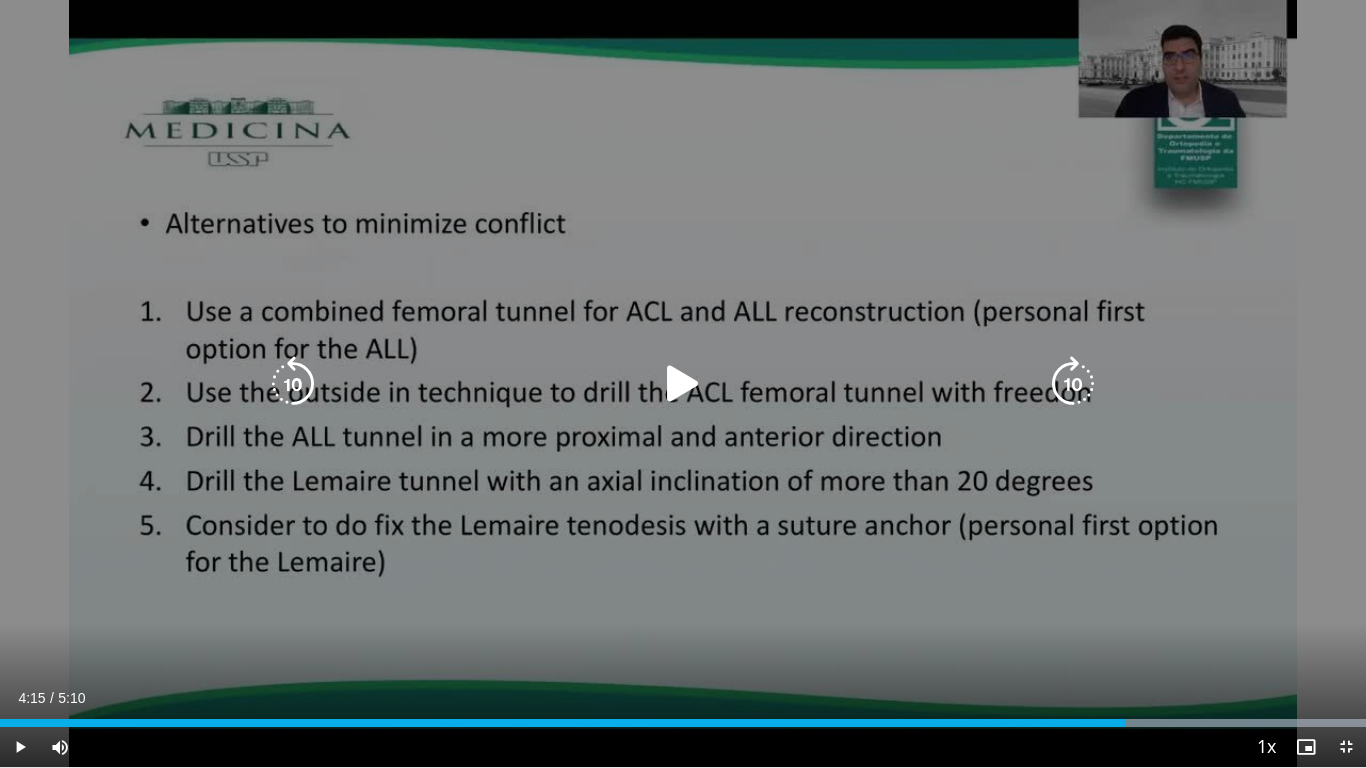 click at bounding box center (683, 384) 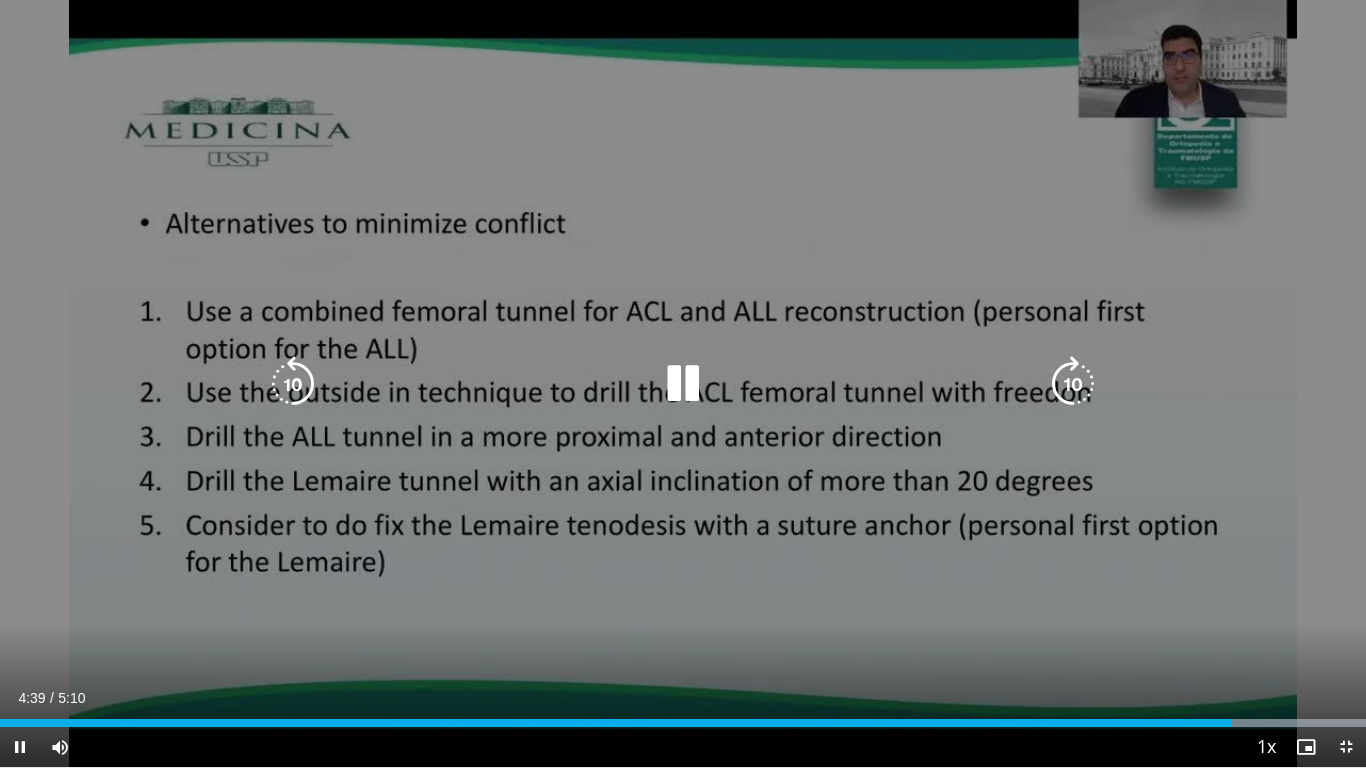 click on "10 seconds
Tap to unmute" at bounding box center [683, 383] 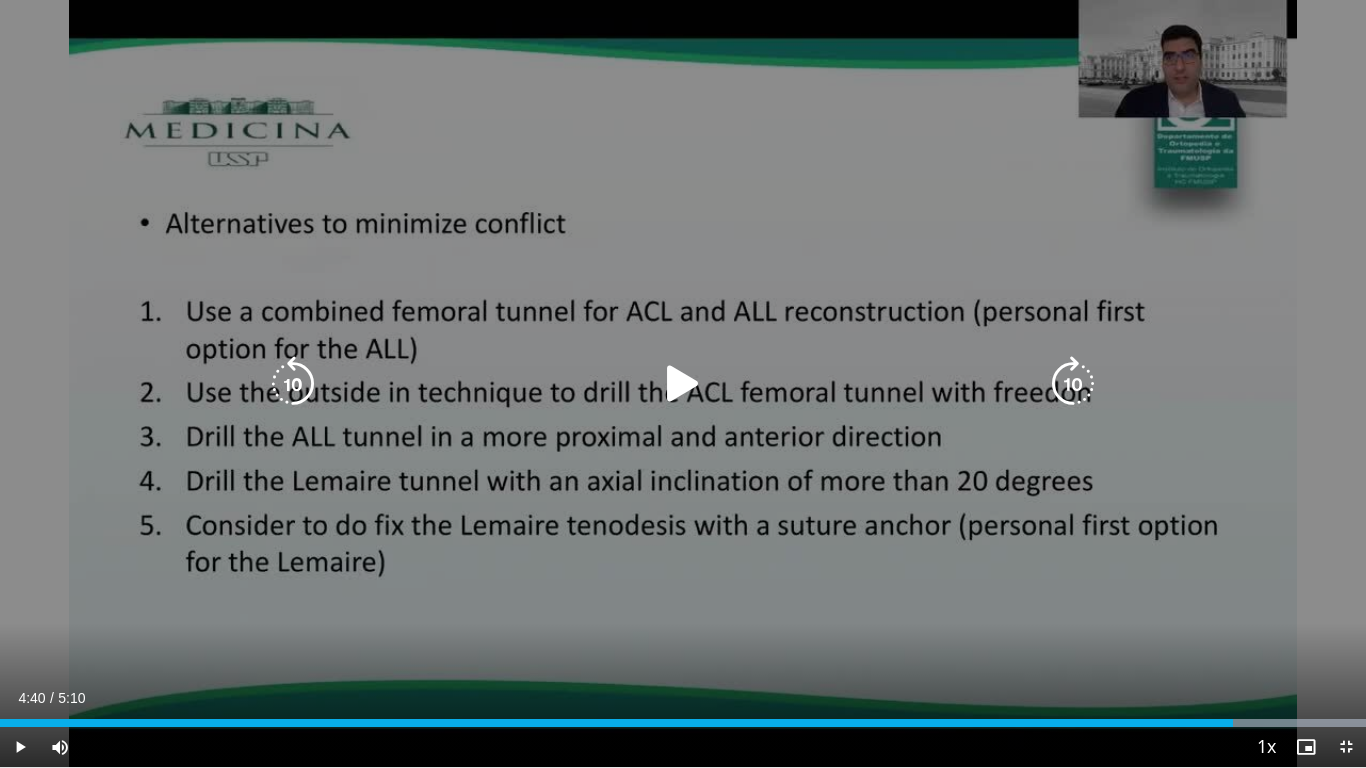 click at bounding box center [683, 384] 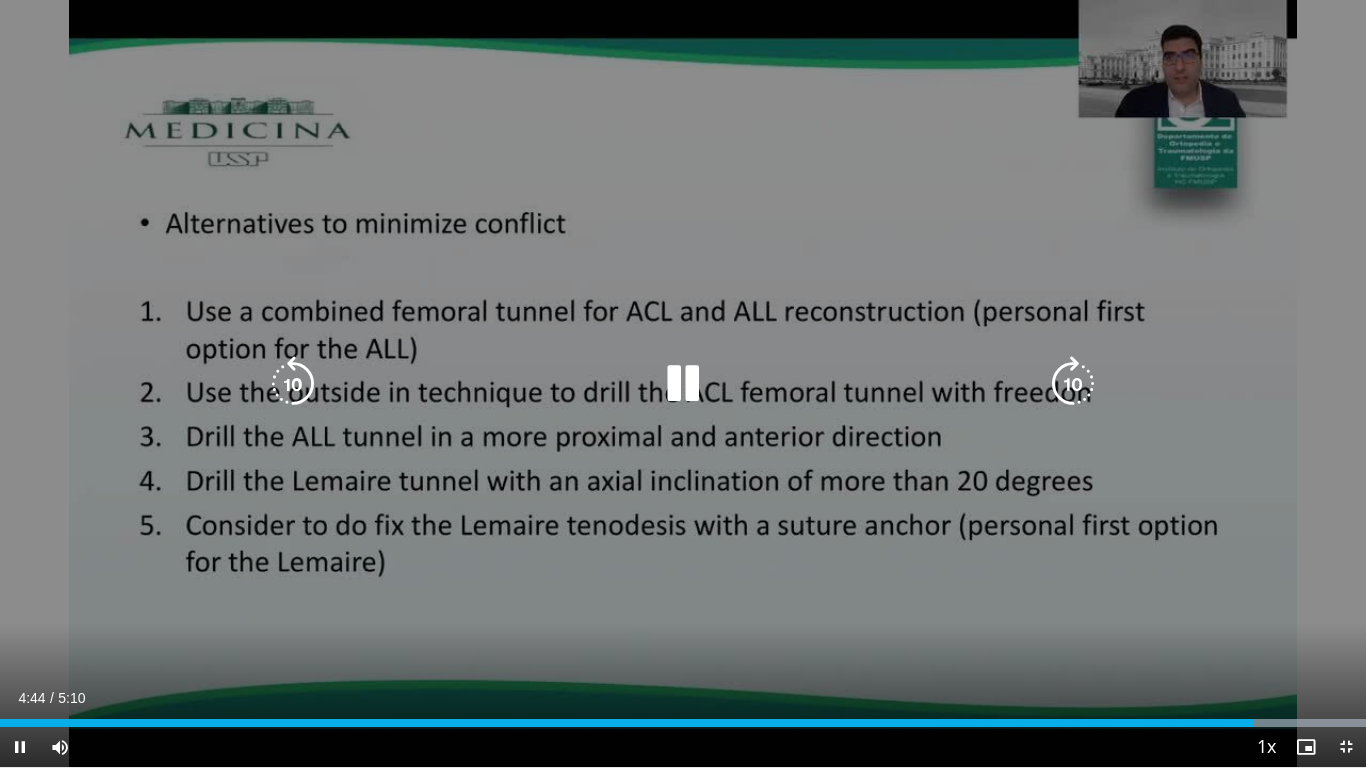 click at bounding box center (293, 384) 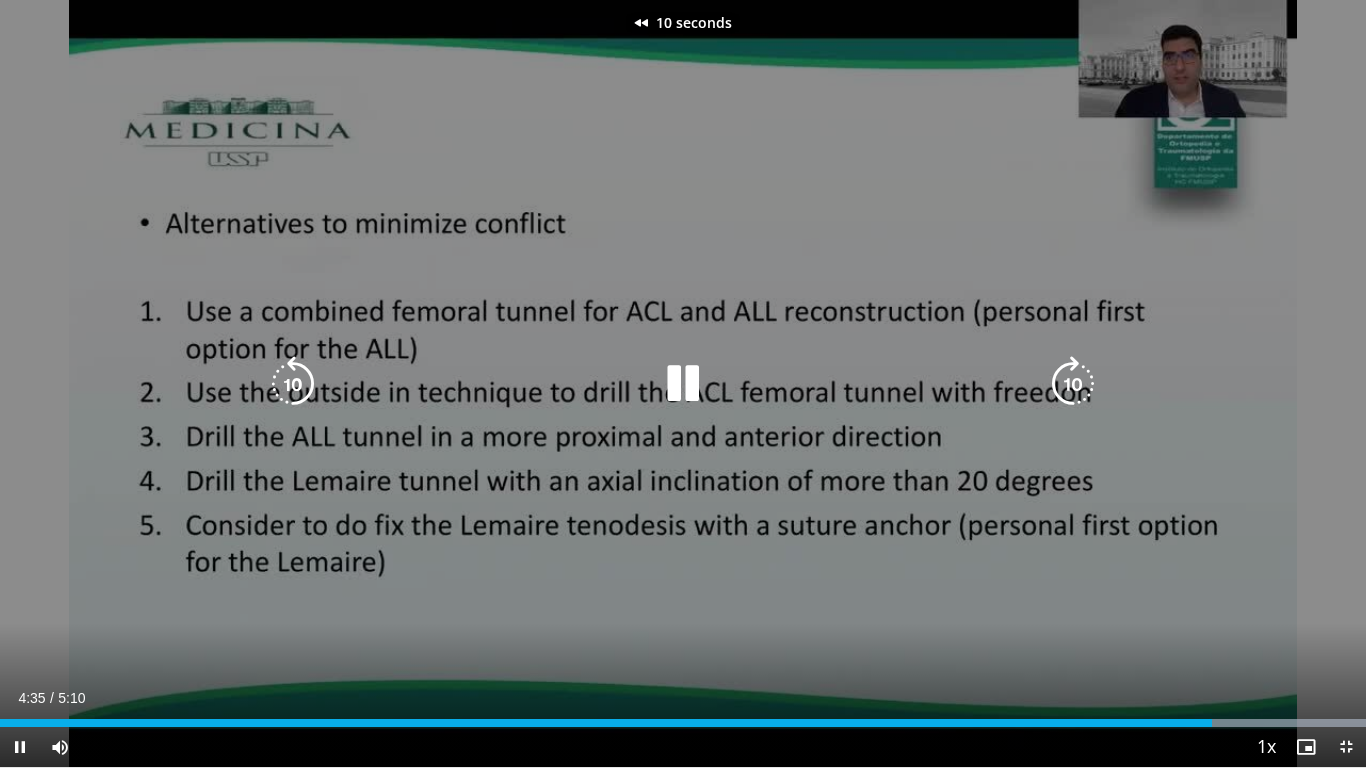 click at bounding box center [293, 384] 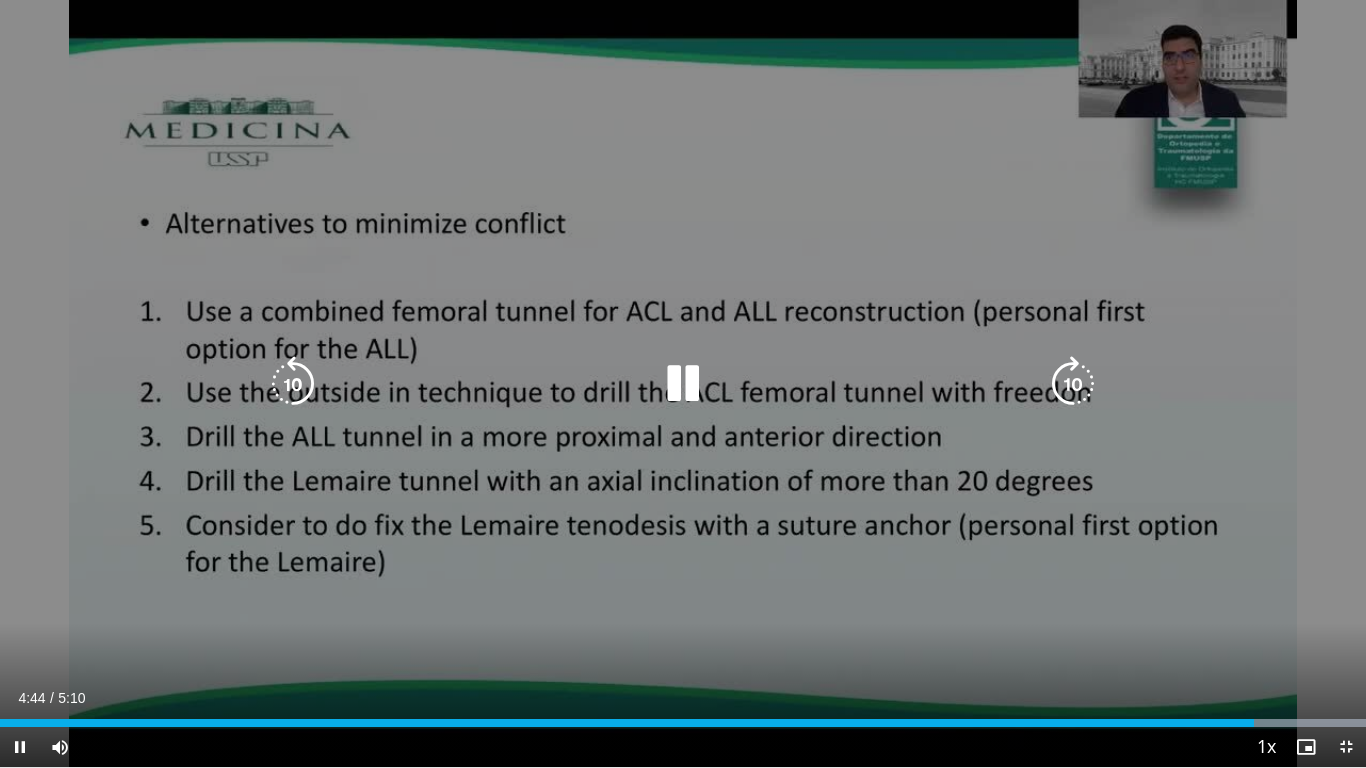 click on "20 seconds
Tap to unmute" at bounding box center (683, 383) 